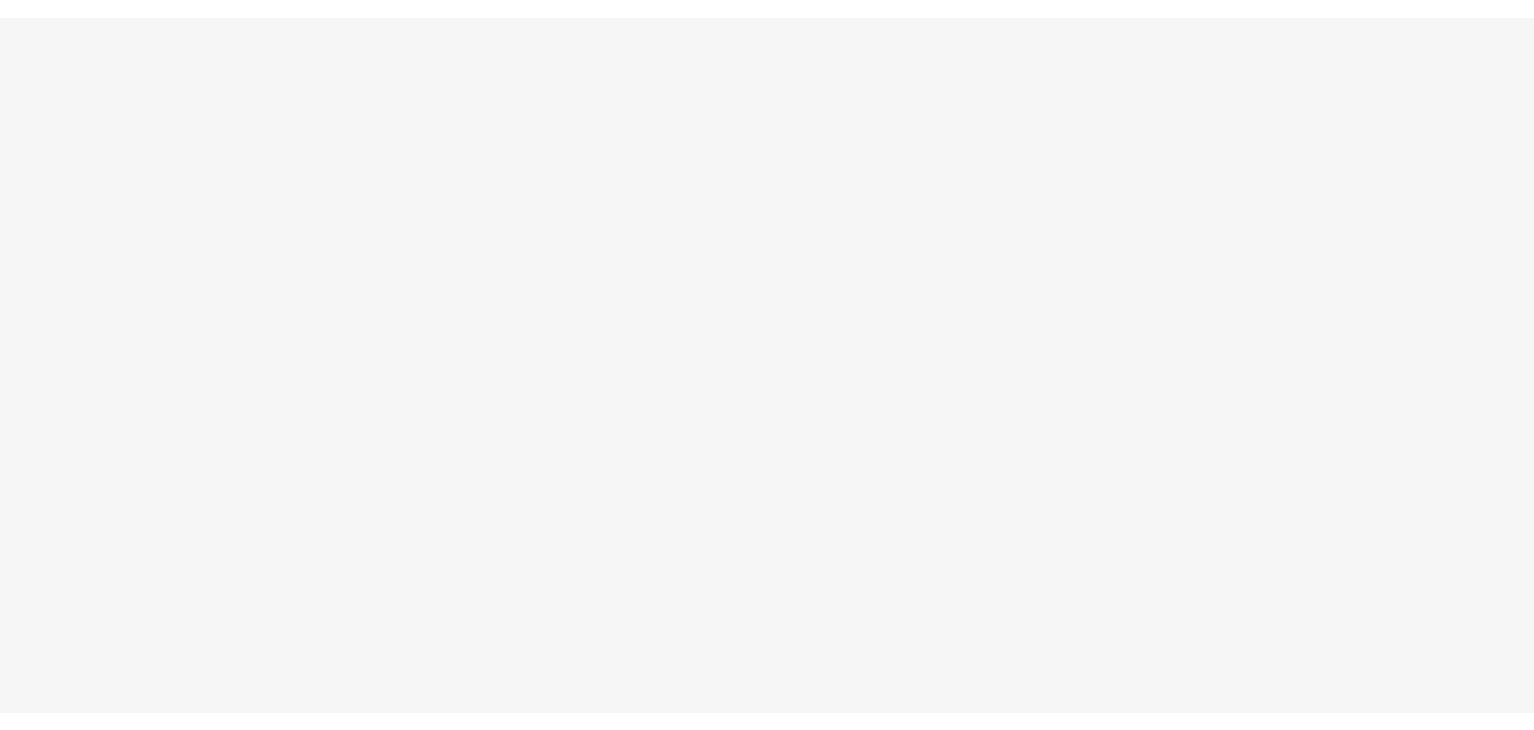 scroll, scrollTop: 0, scrollLeft: 0, axis: both 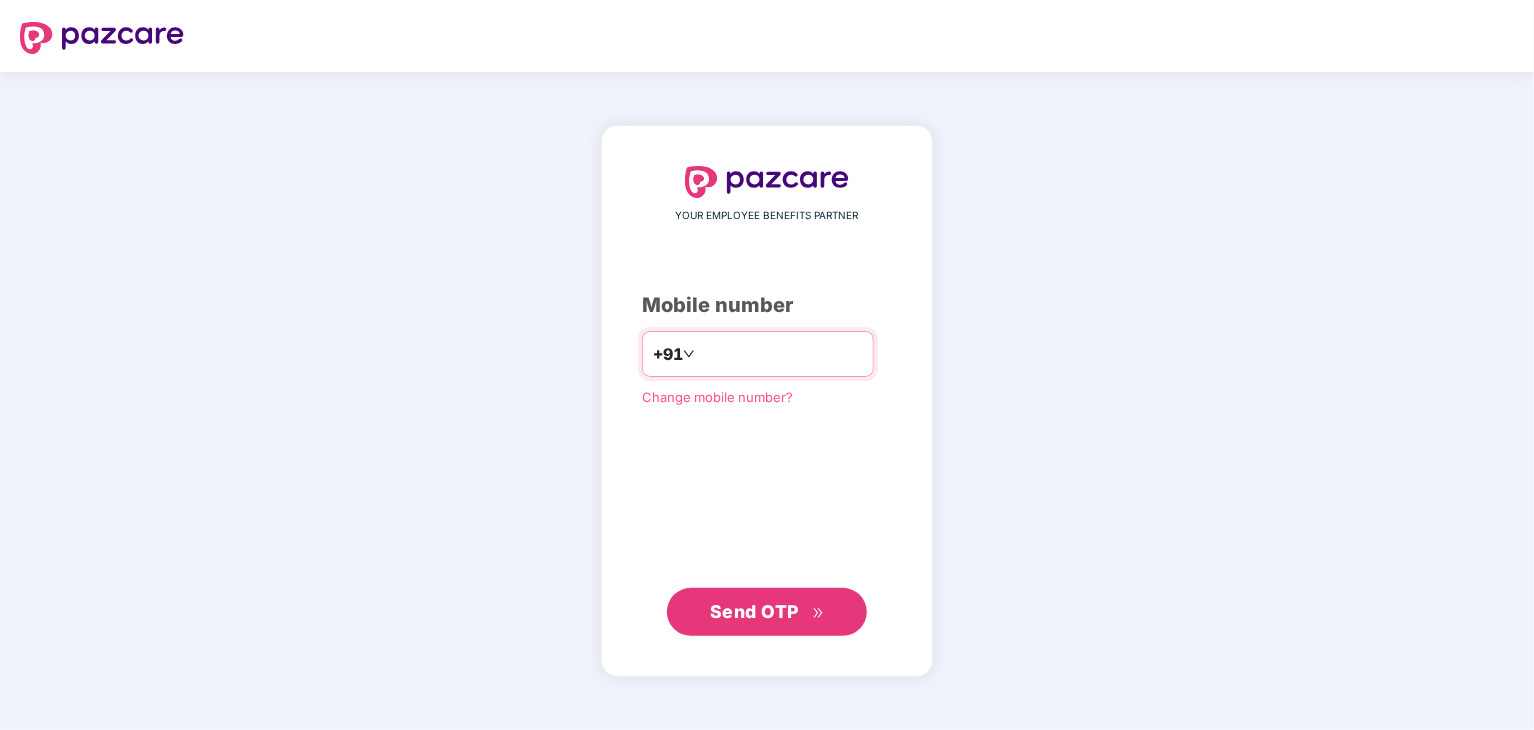 type on "**********" 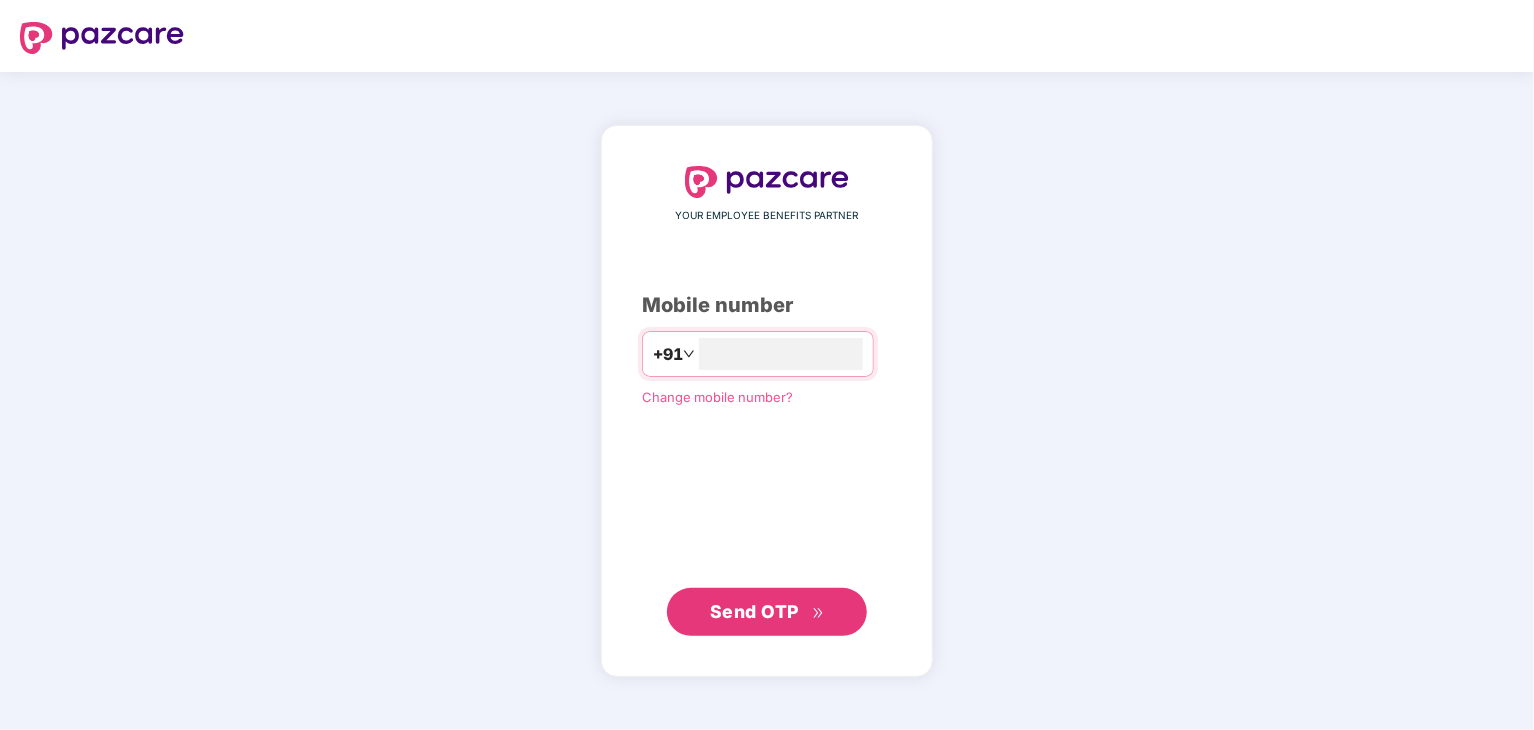 click on "Send OTP" at bounding box center (767, 612) 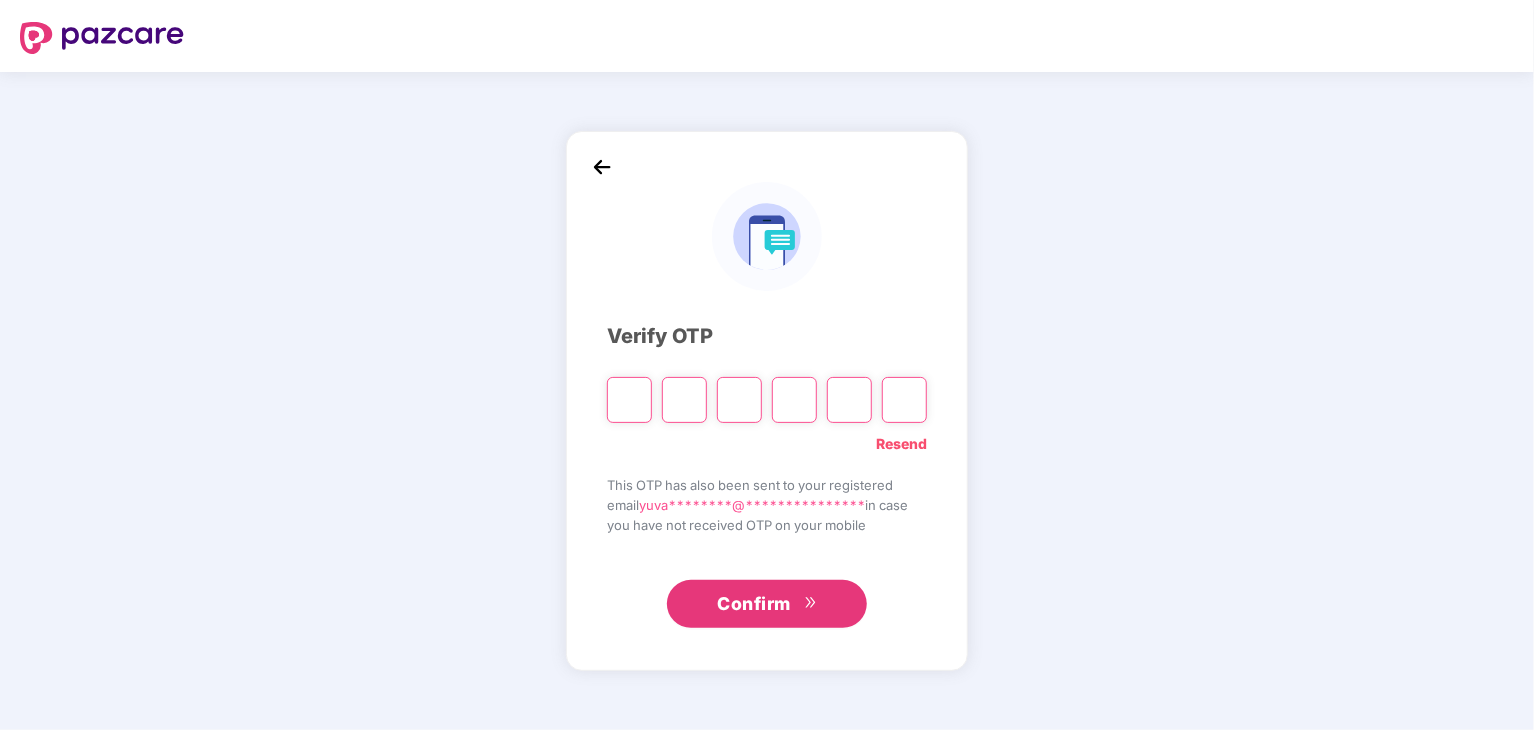 type on "*" 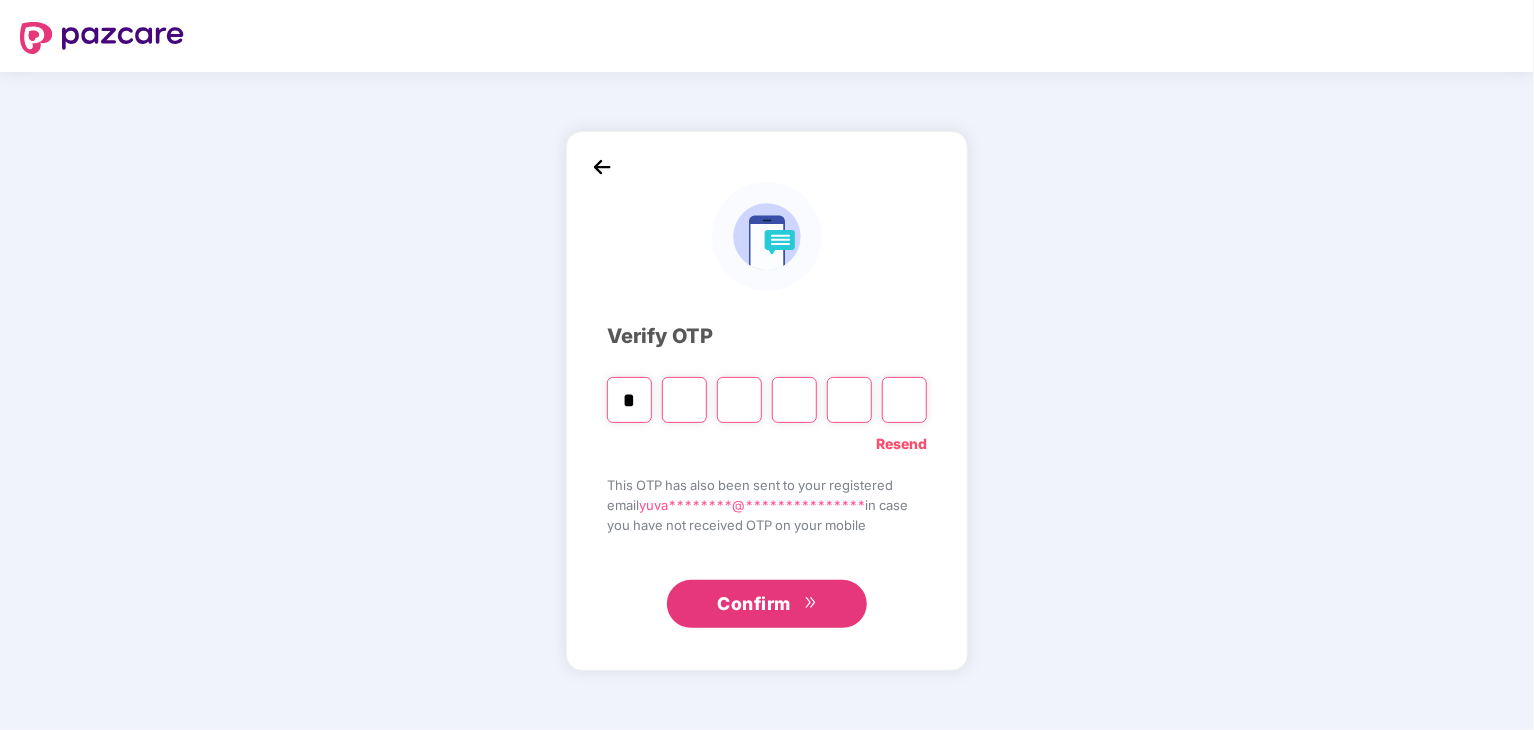 type on "*" 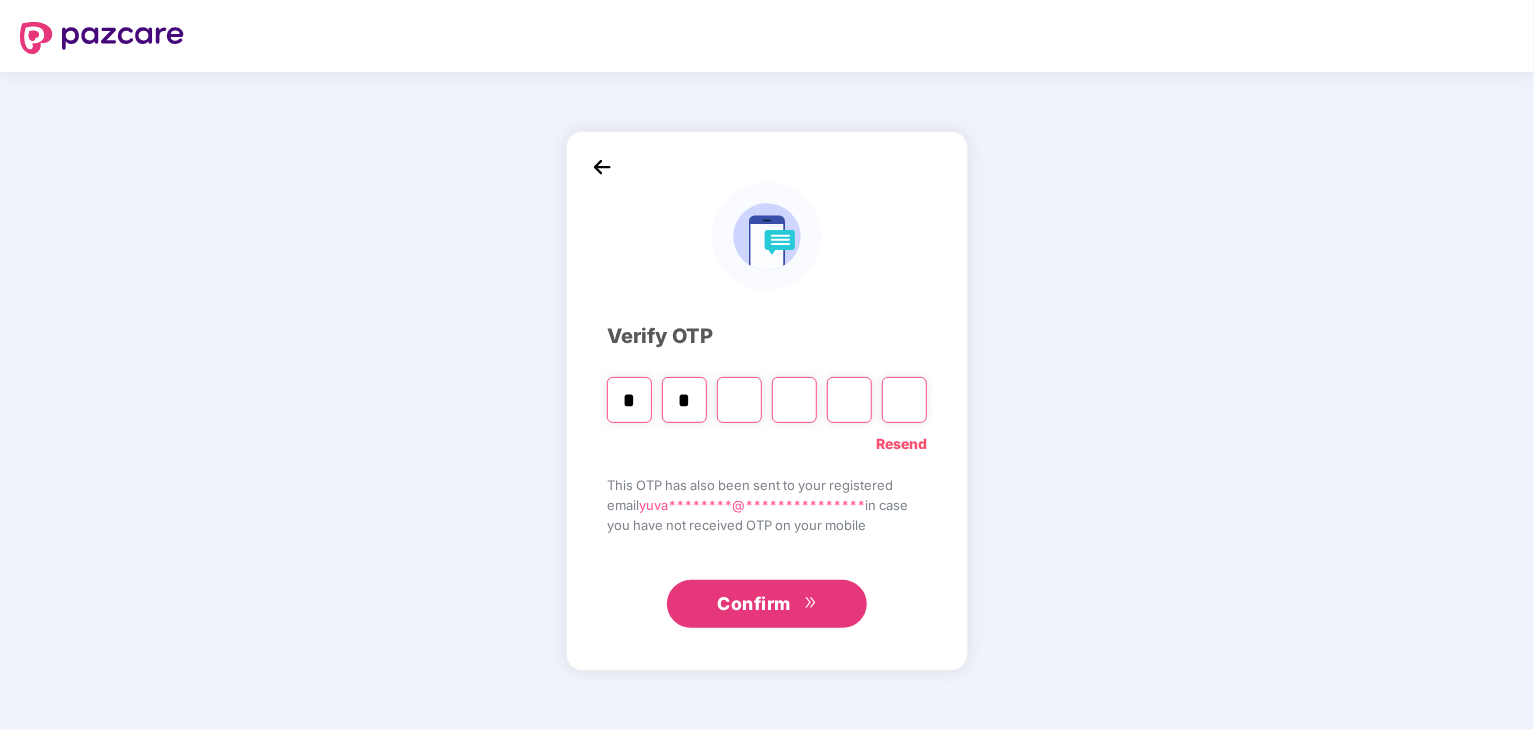 type on "*" 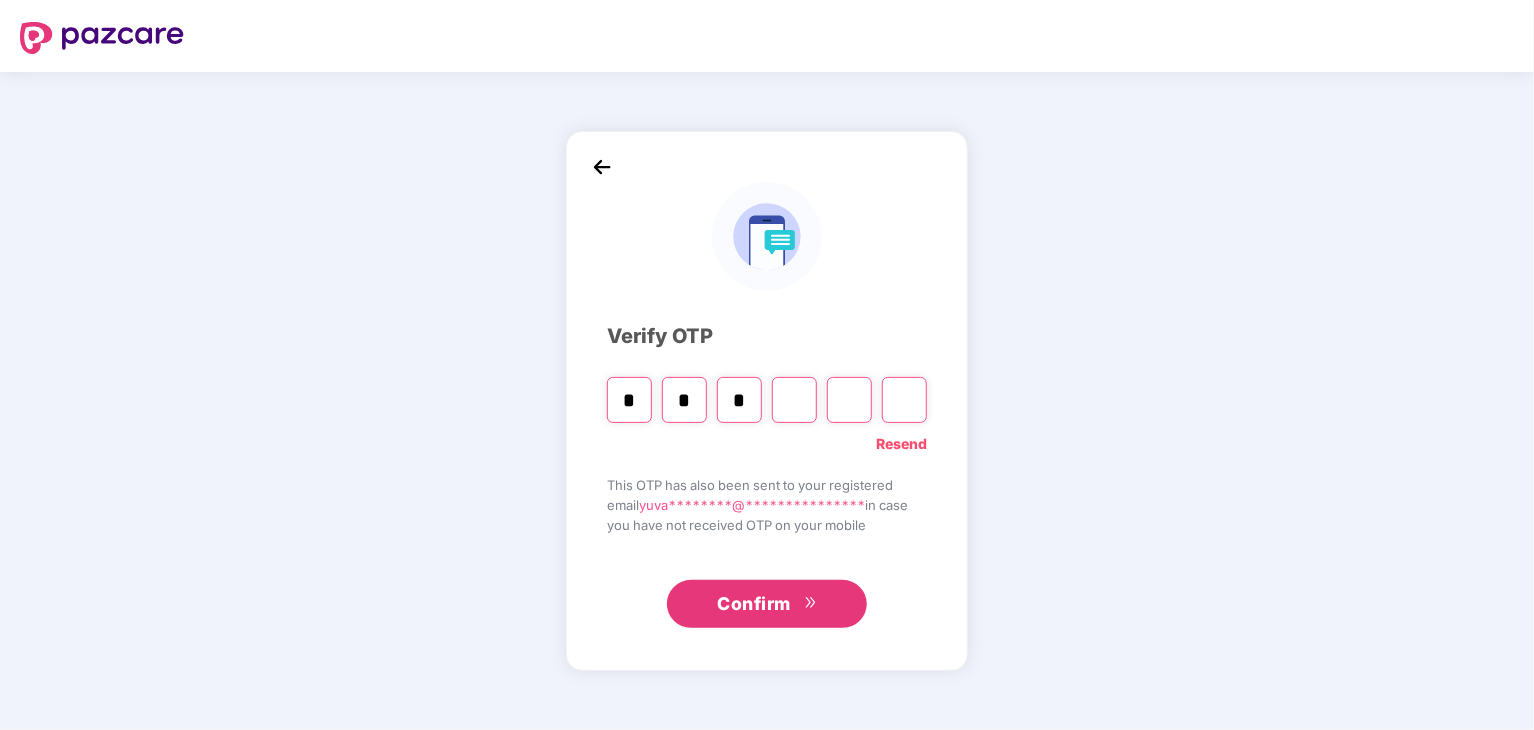 type on "*" 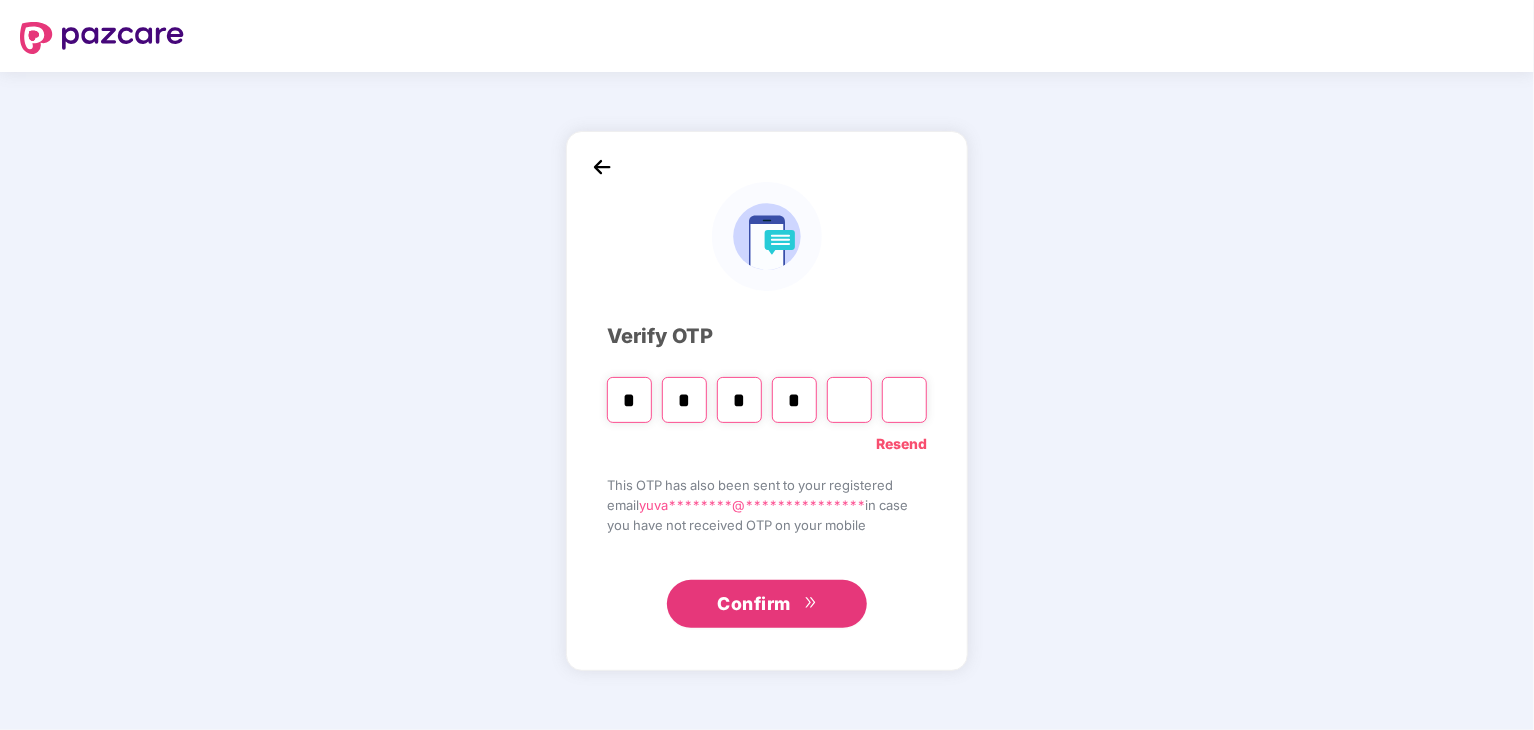 type on "*" 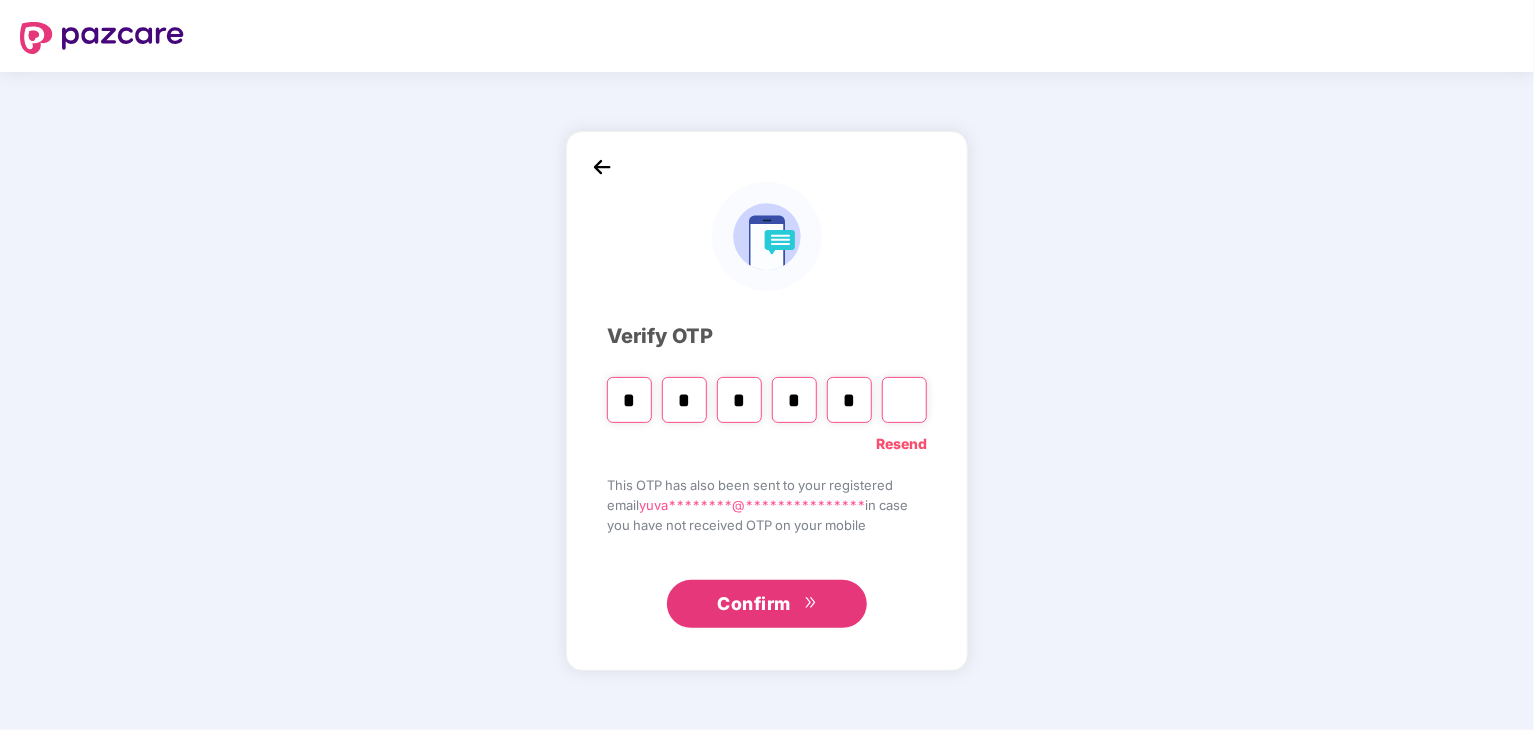 type on "*" 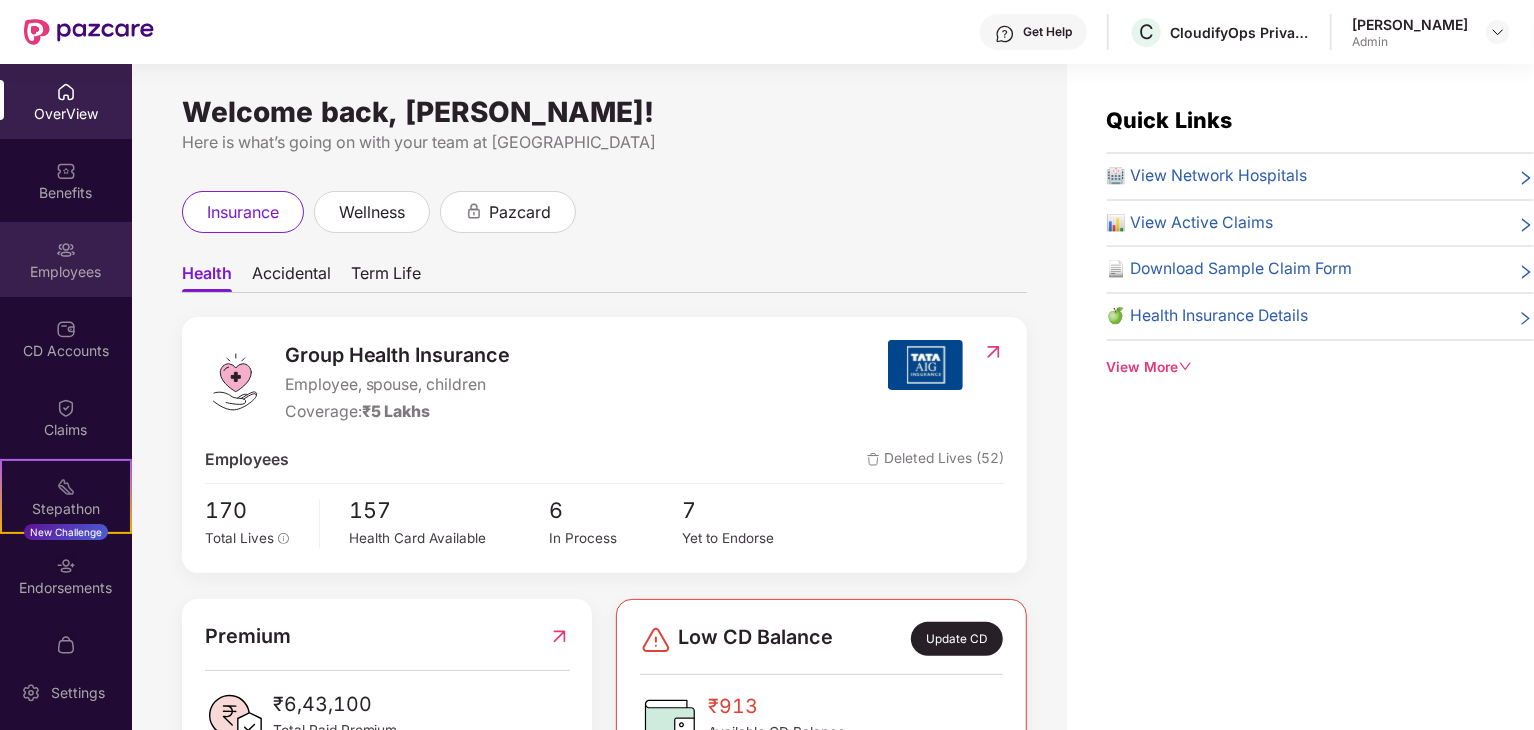 click on "Employees" at bounding box center (66, 272) 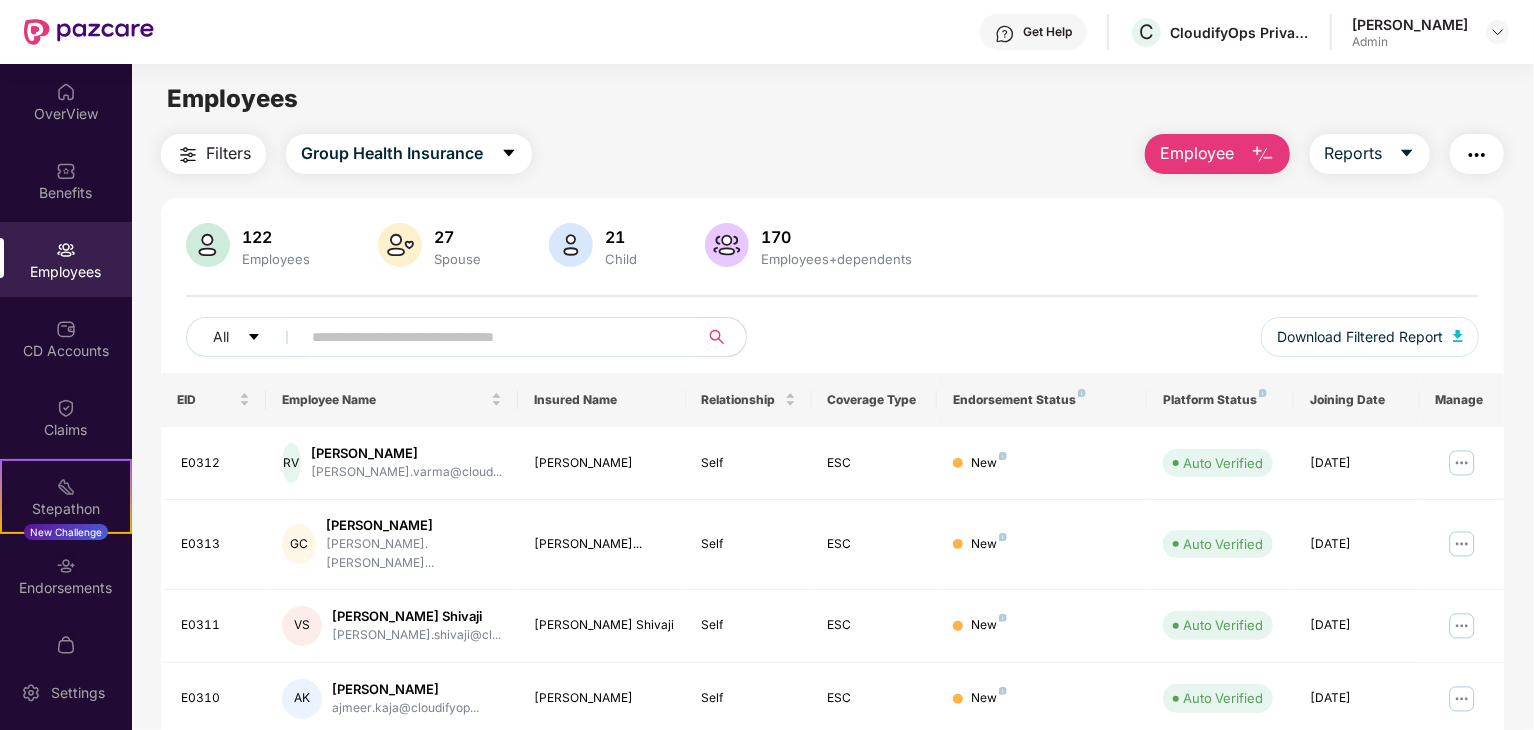 click on "Employee" at bounding box center (1197, 153) 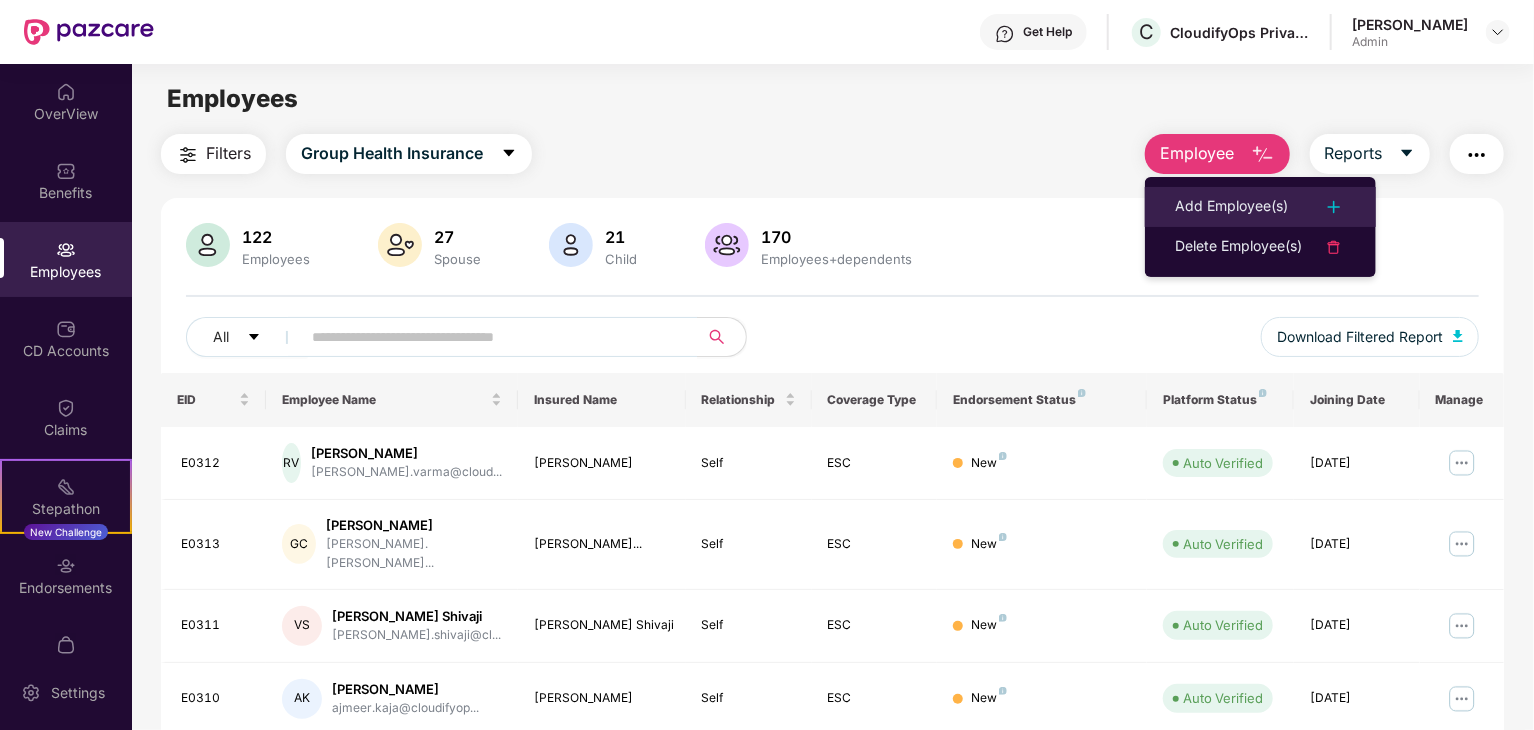click on "Add Employee(s)" at bounding box center (1231, 207) 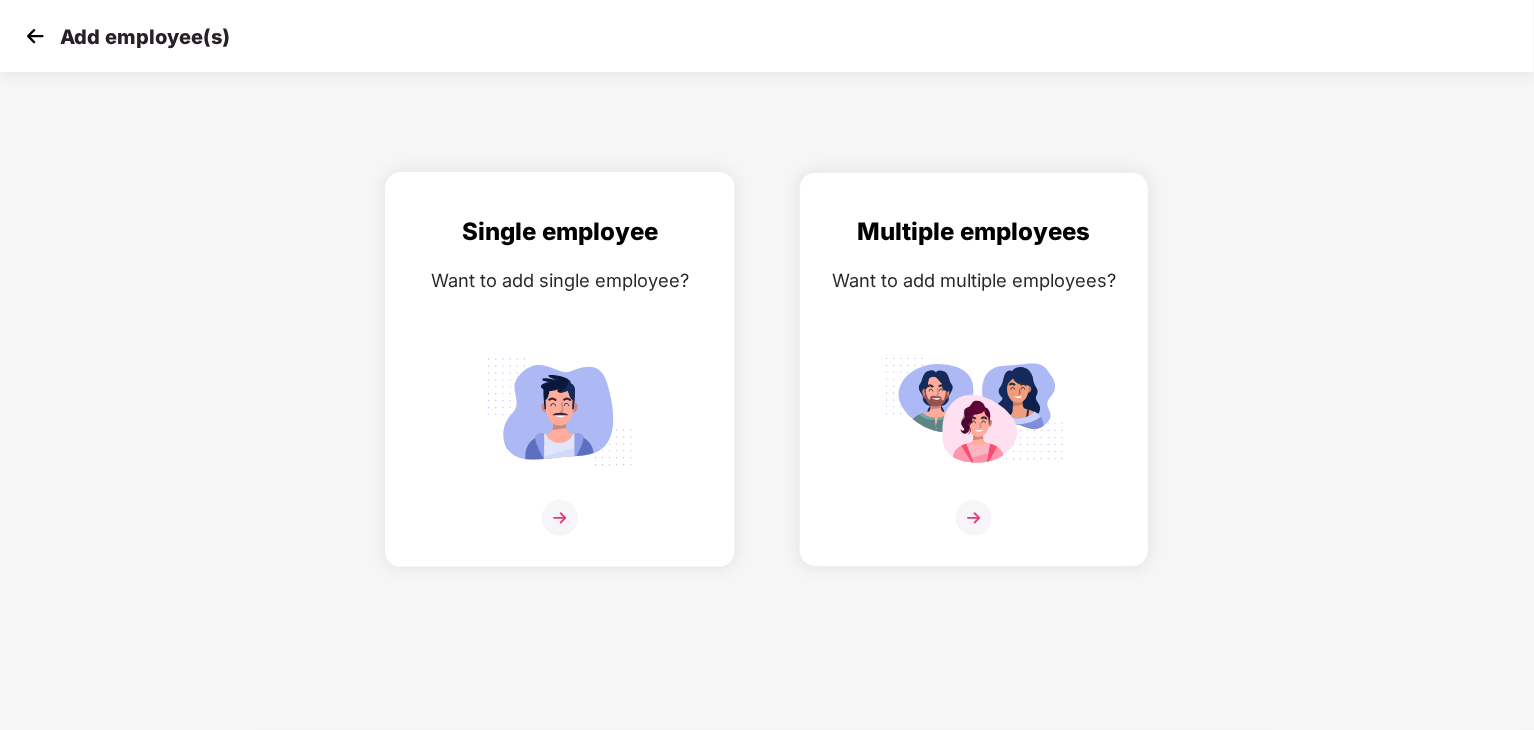 click on "Single employee Want to add single employee?" at bounding box center (560, 387) 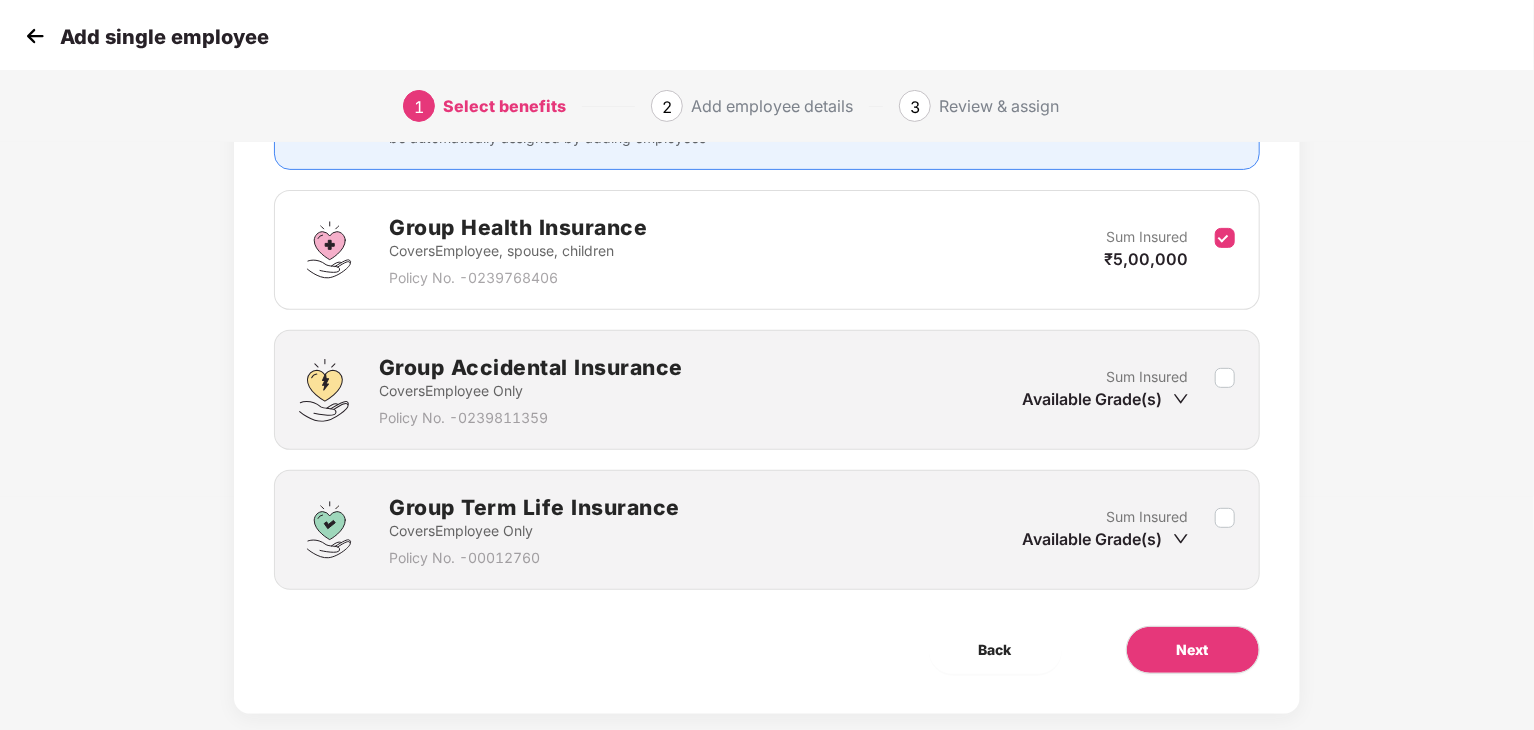 scroll, scrollTop: 240, scrollLeft: 0, axis: vertical 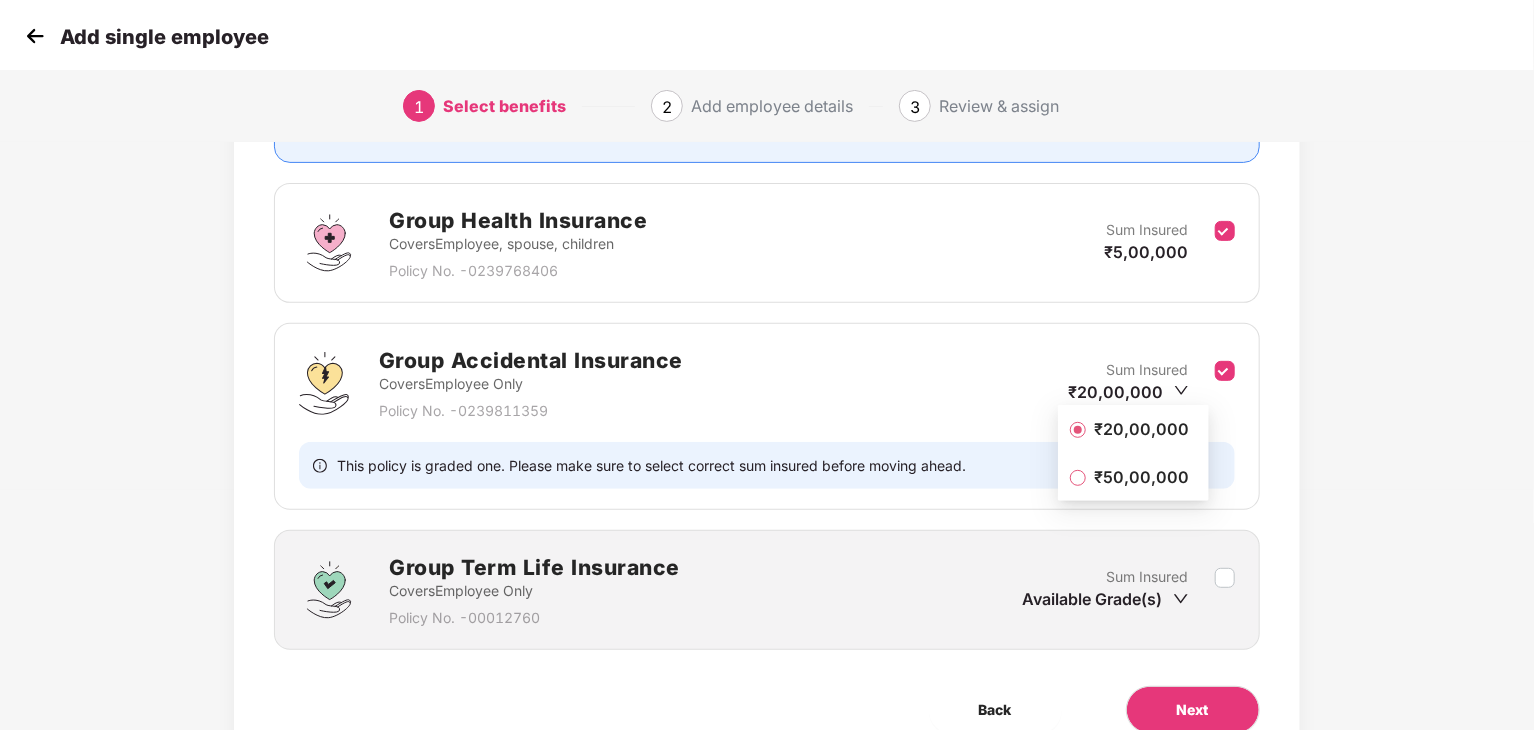 click on "₹20,00,000" at bounding box center (1141, 429) 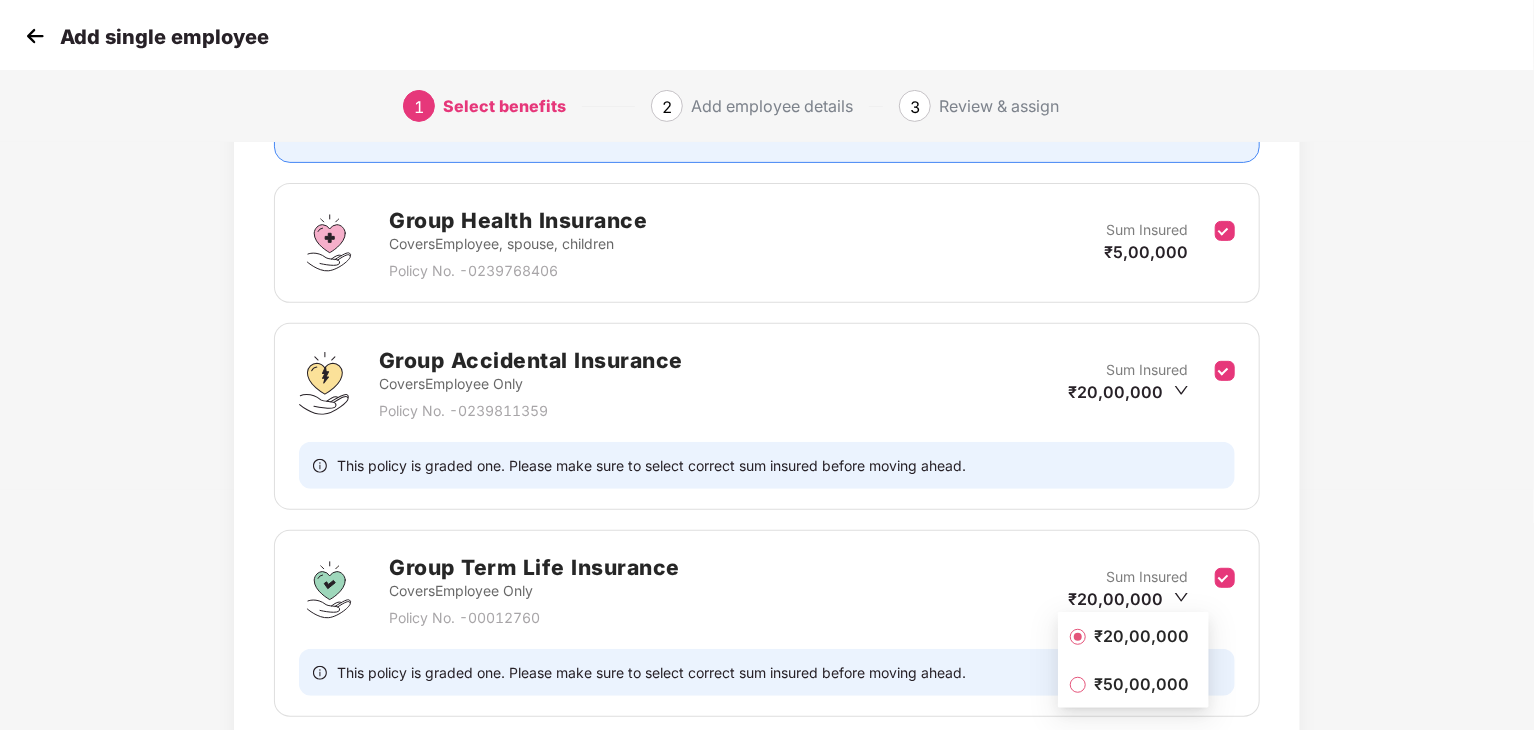 click on "₹20,00,000" at bounding box center [1141, 636] 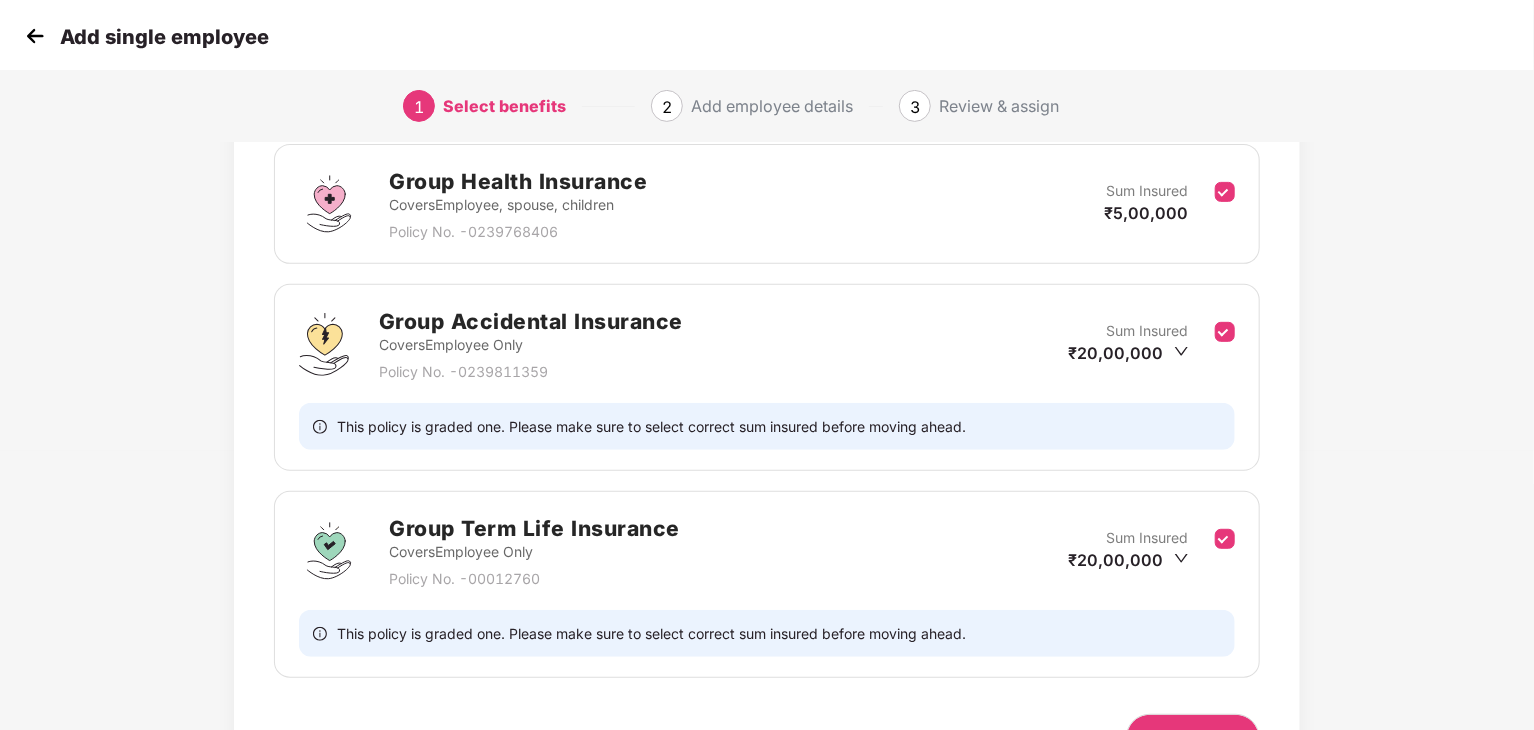 scroll, scrollTop: 400, scrollLeft: 0, axis: vertical 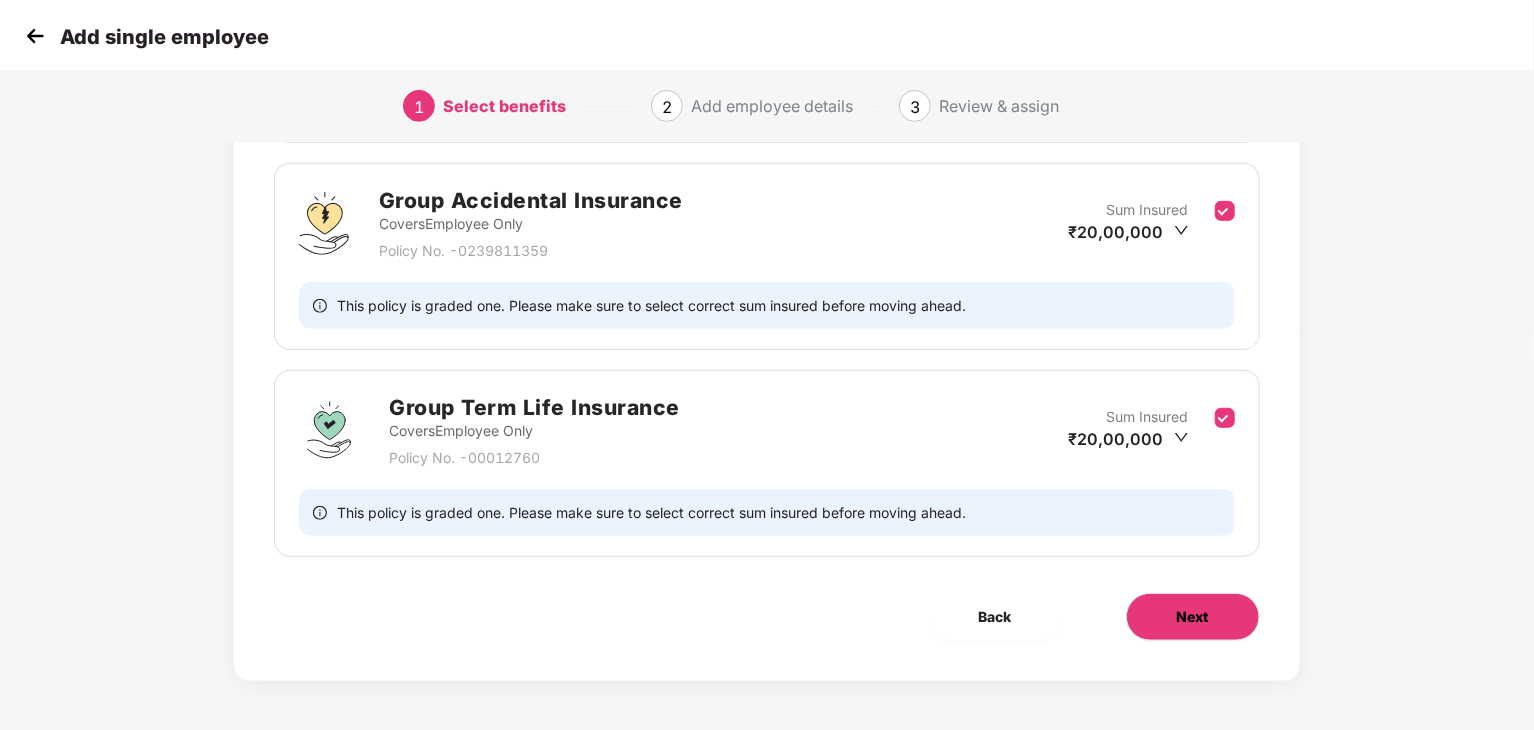 click on "Next" at bounding box center [1193, 617] 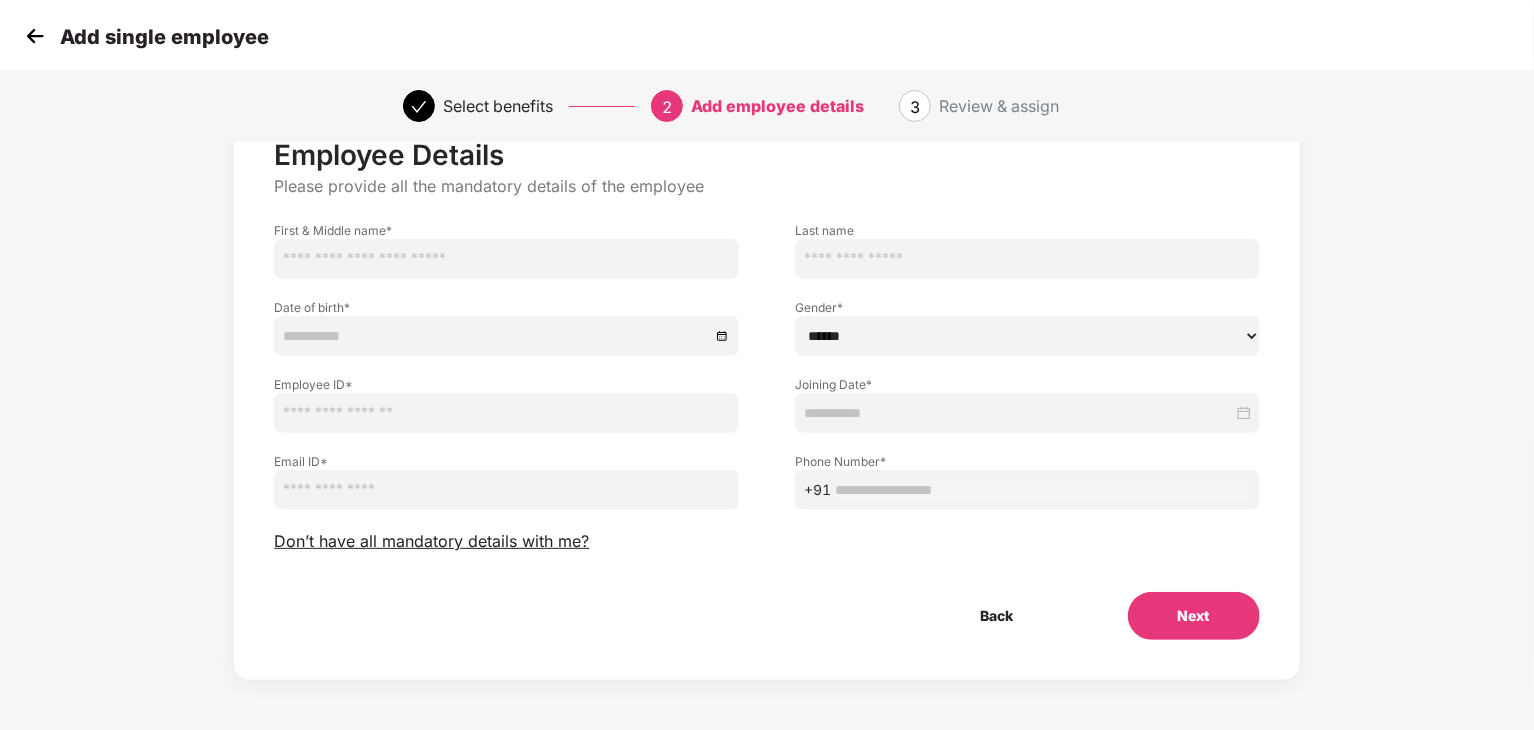scroll, scrollTop: 0, scrollLeft: 0, axis: both 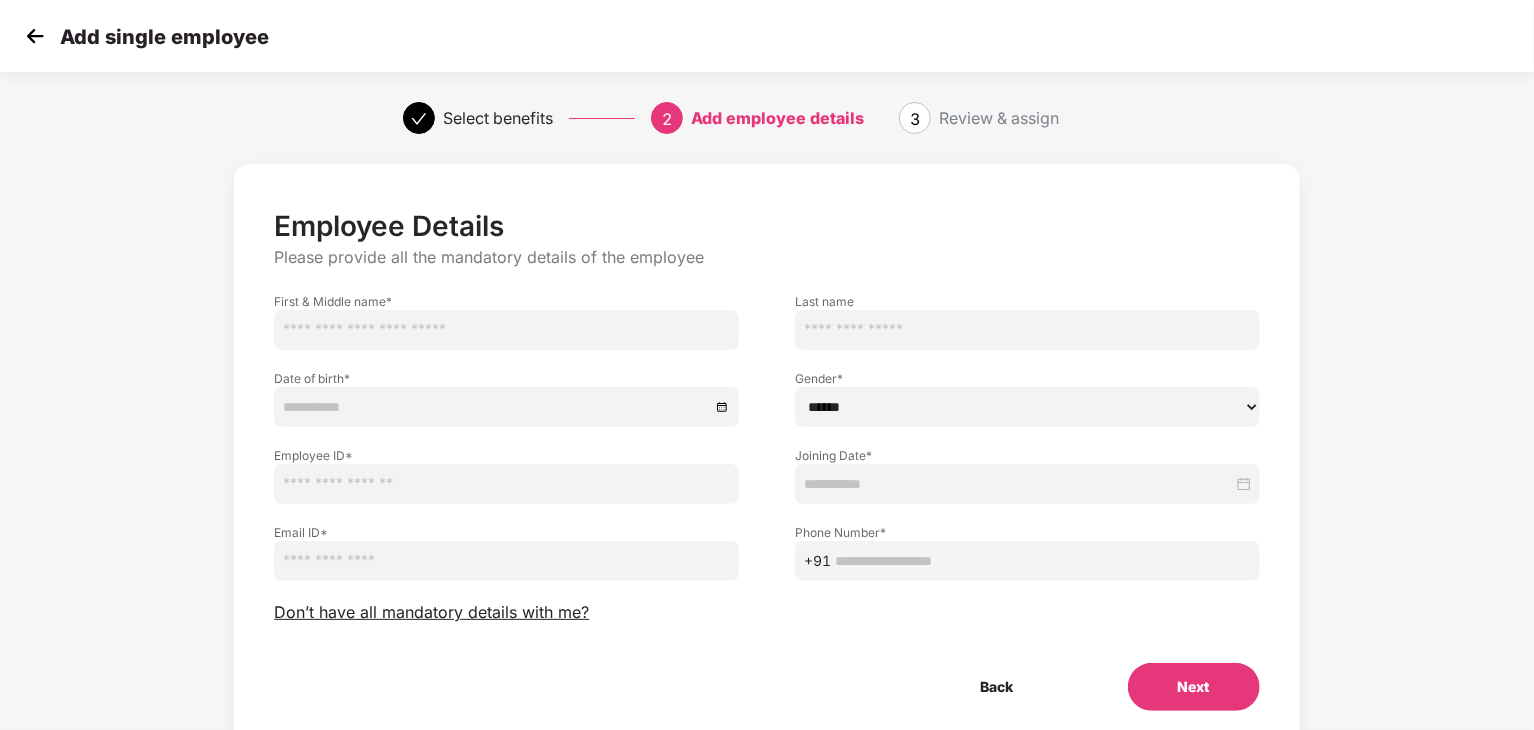 click at bounding box center [506, 330] 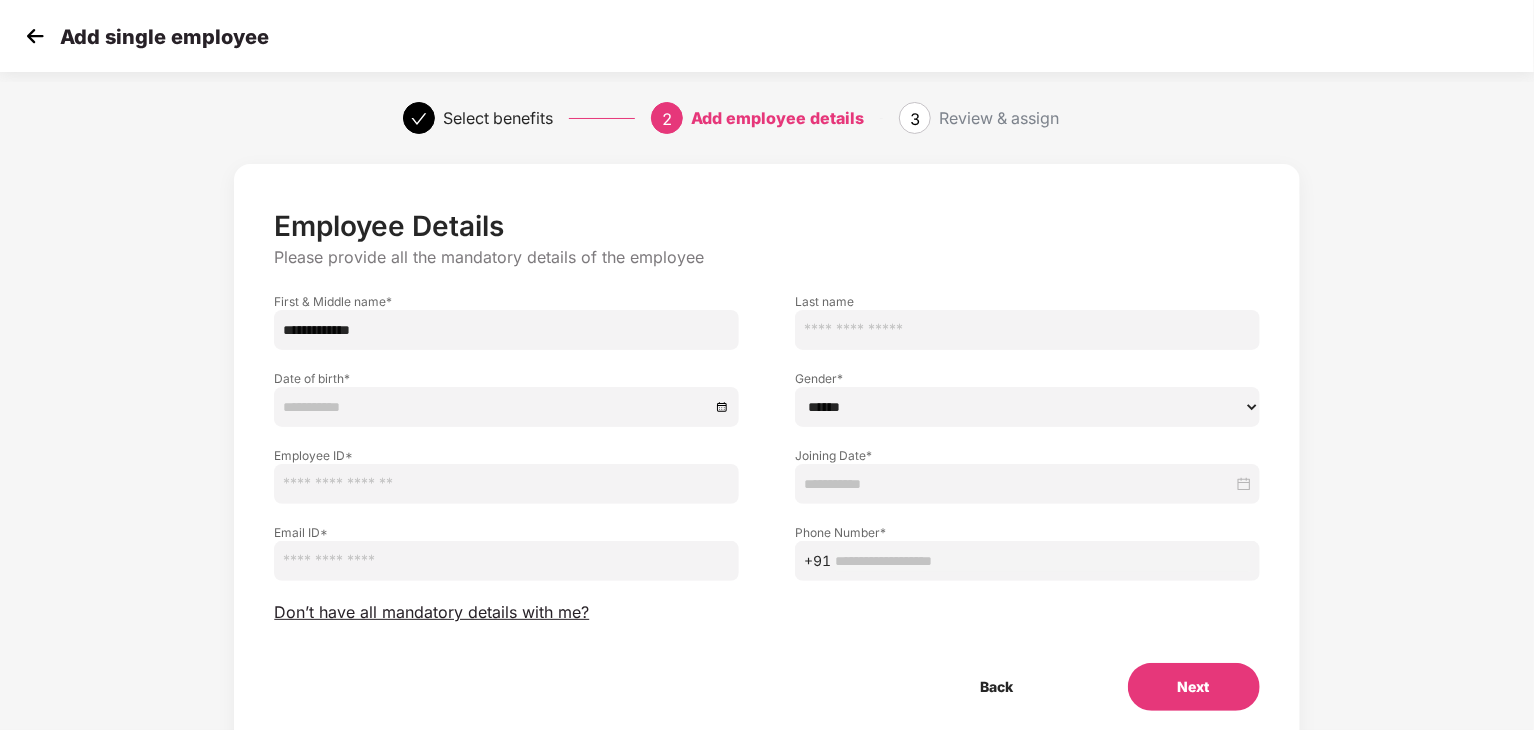 type on "**********" 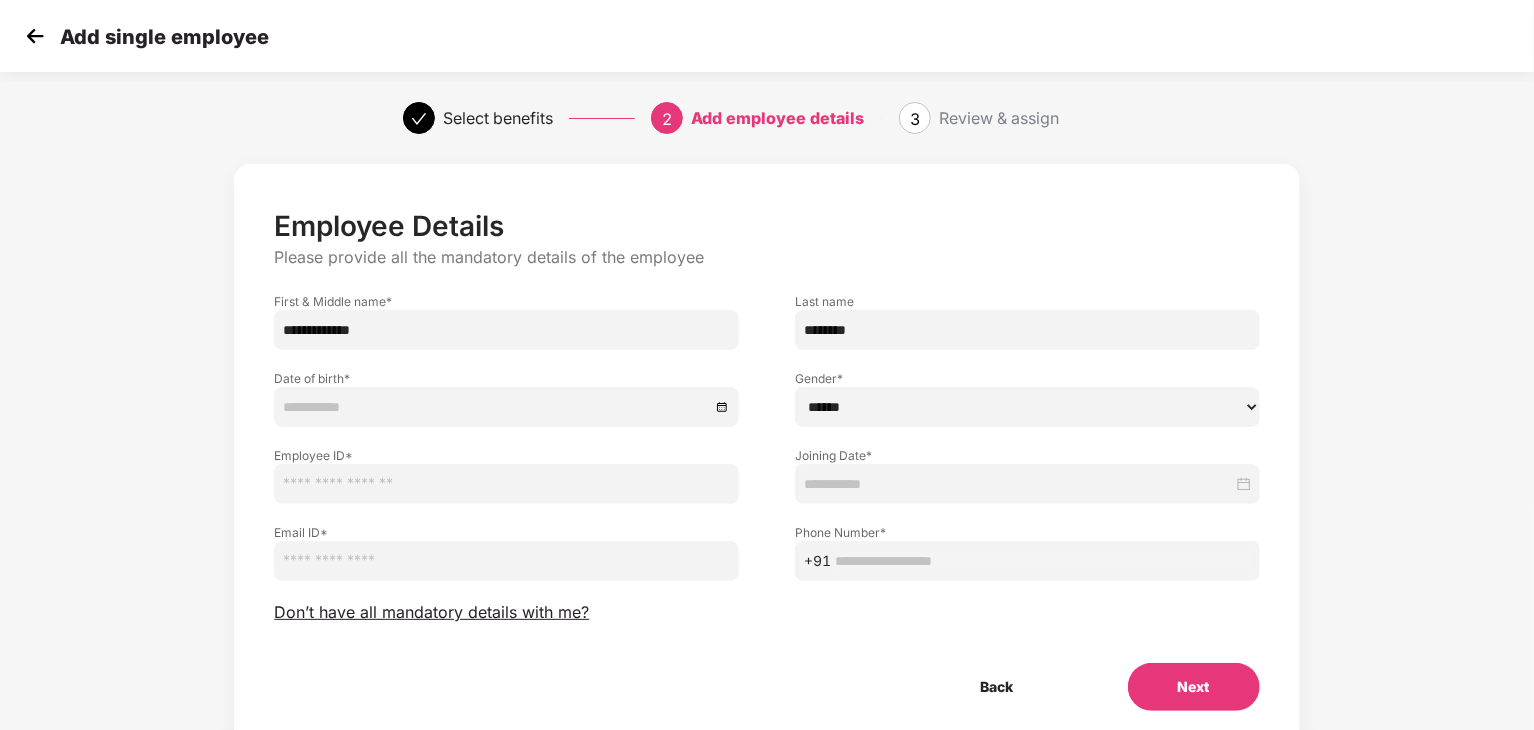 type on "********" 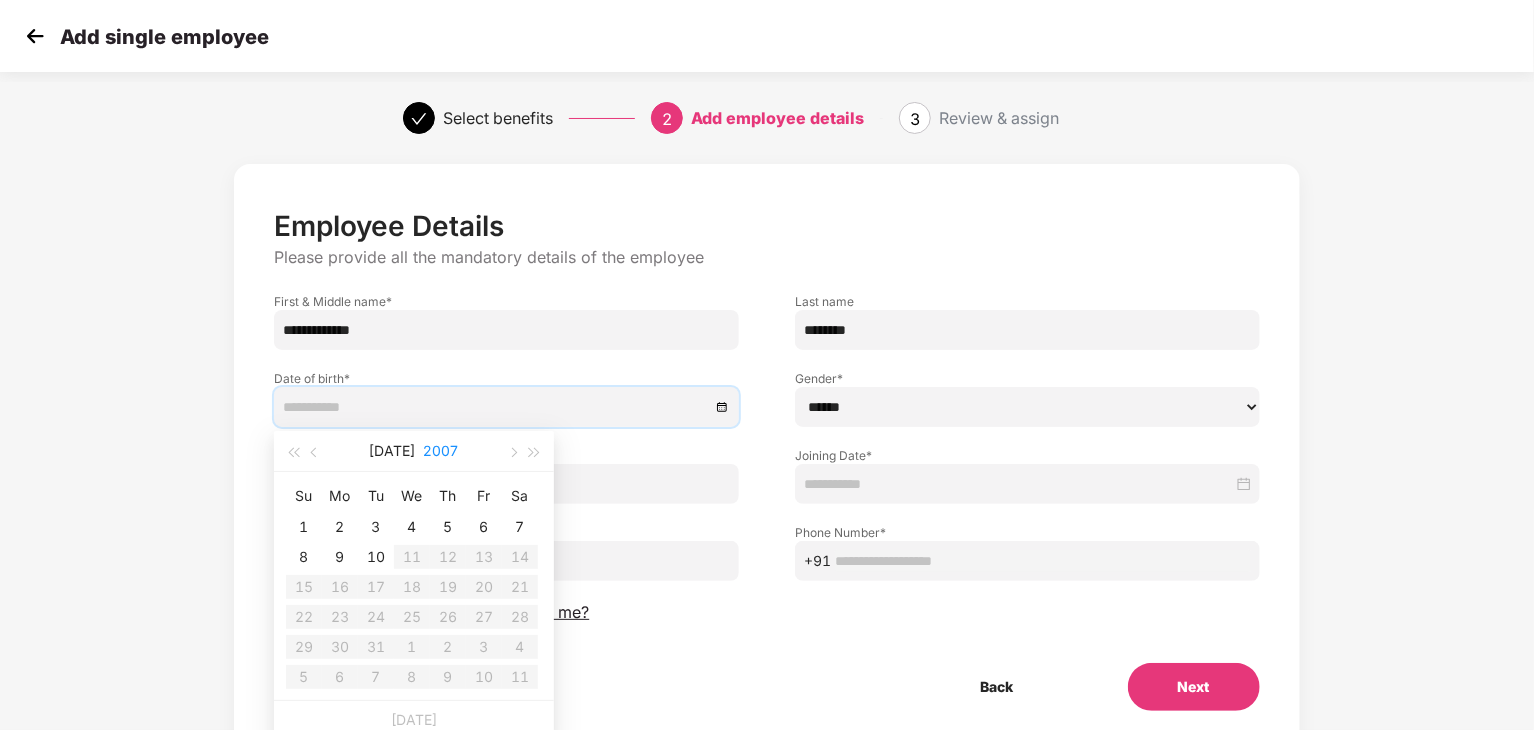 click on "2007" at bounding box center [441, 451] 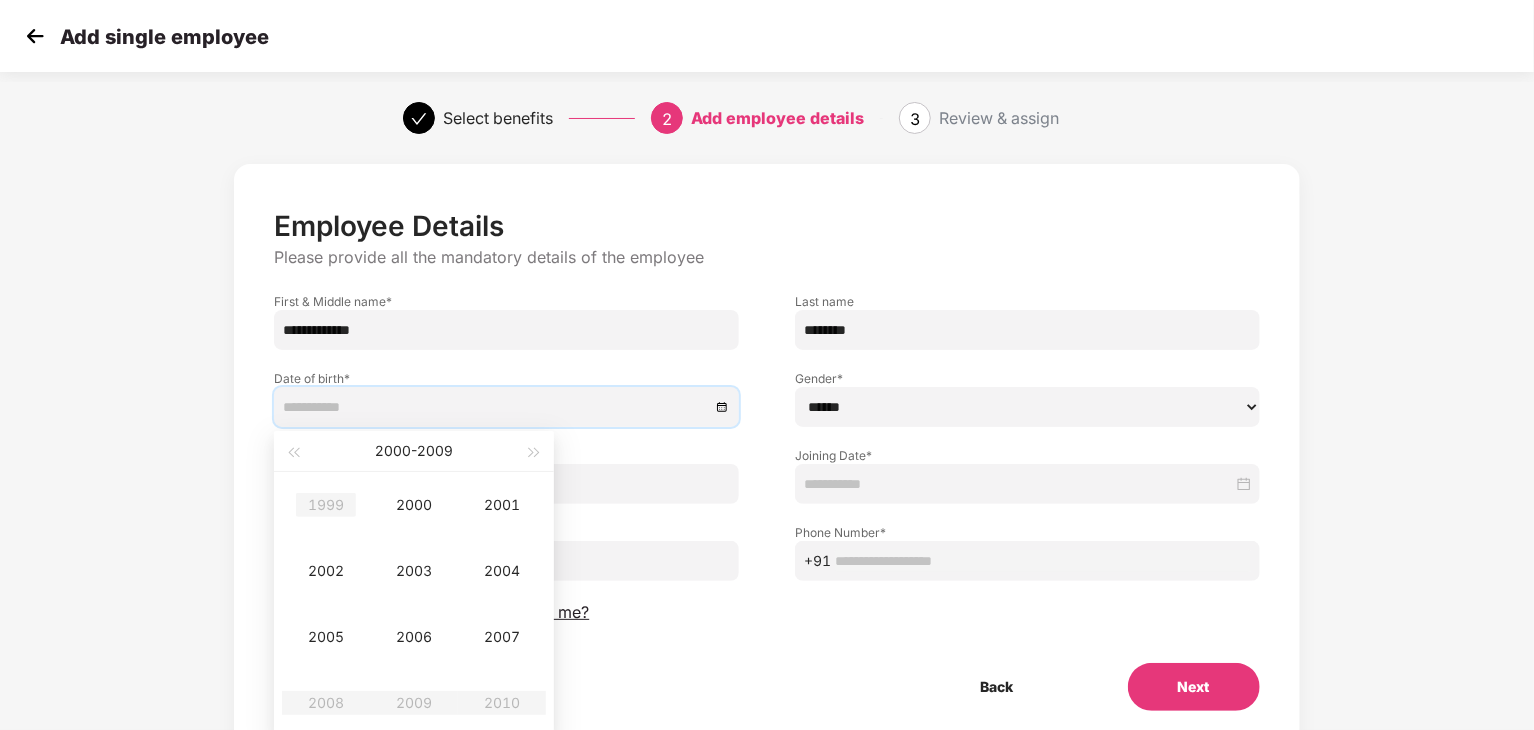 type on "**********" 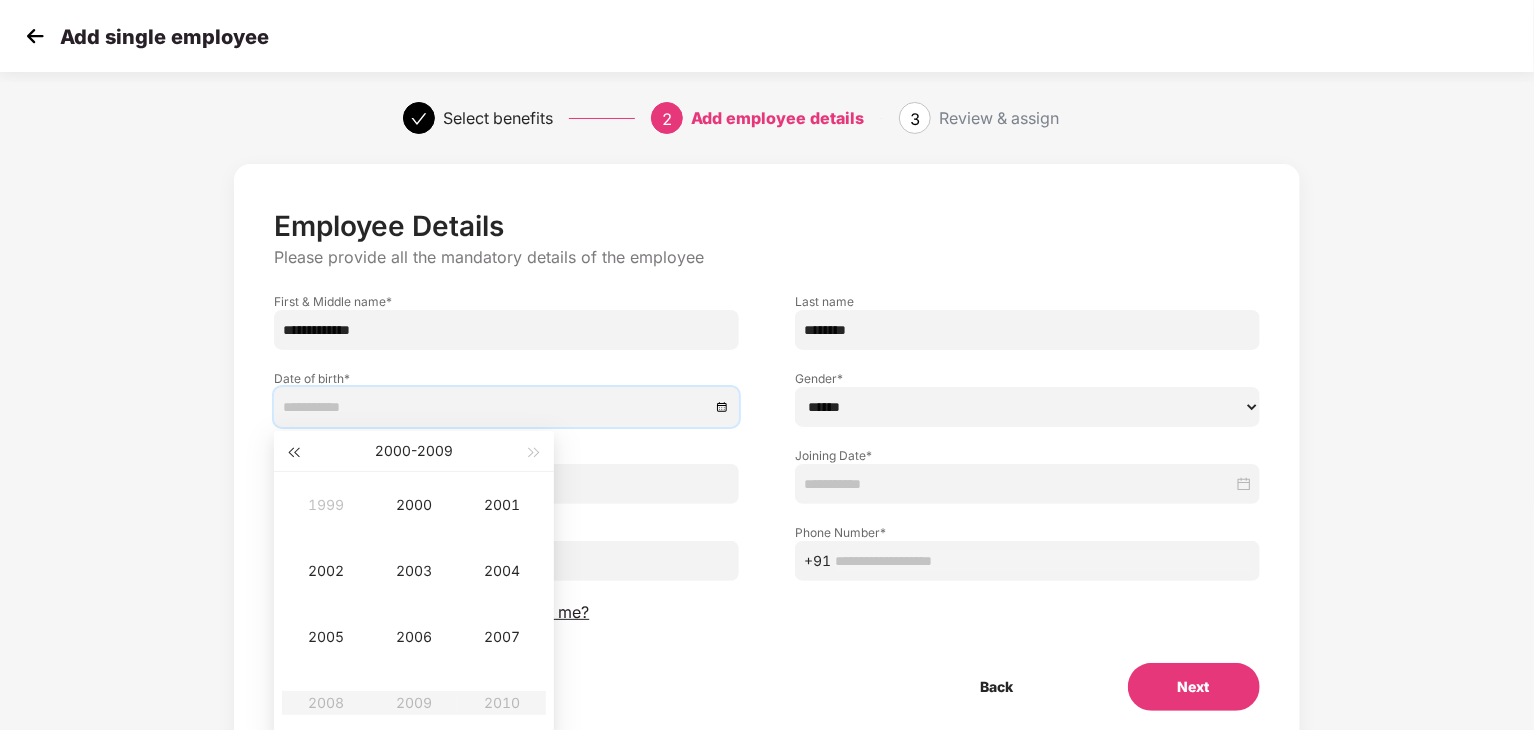 click at bounding box center [293, 453] 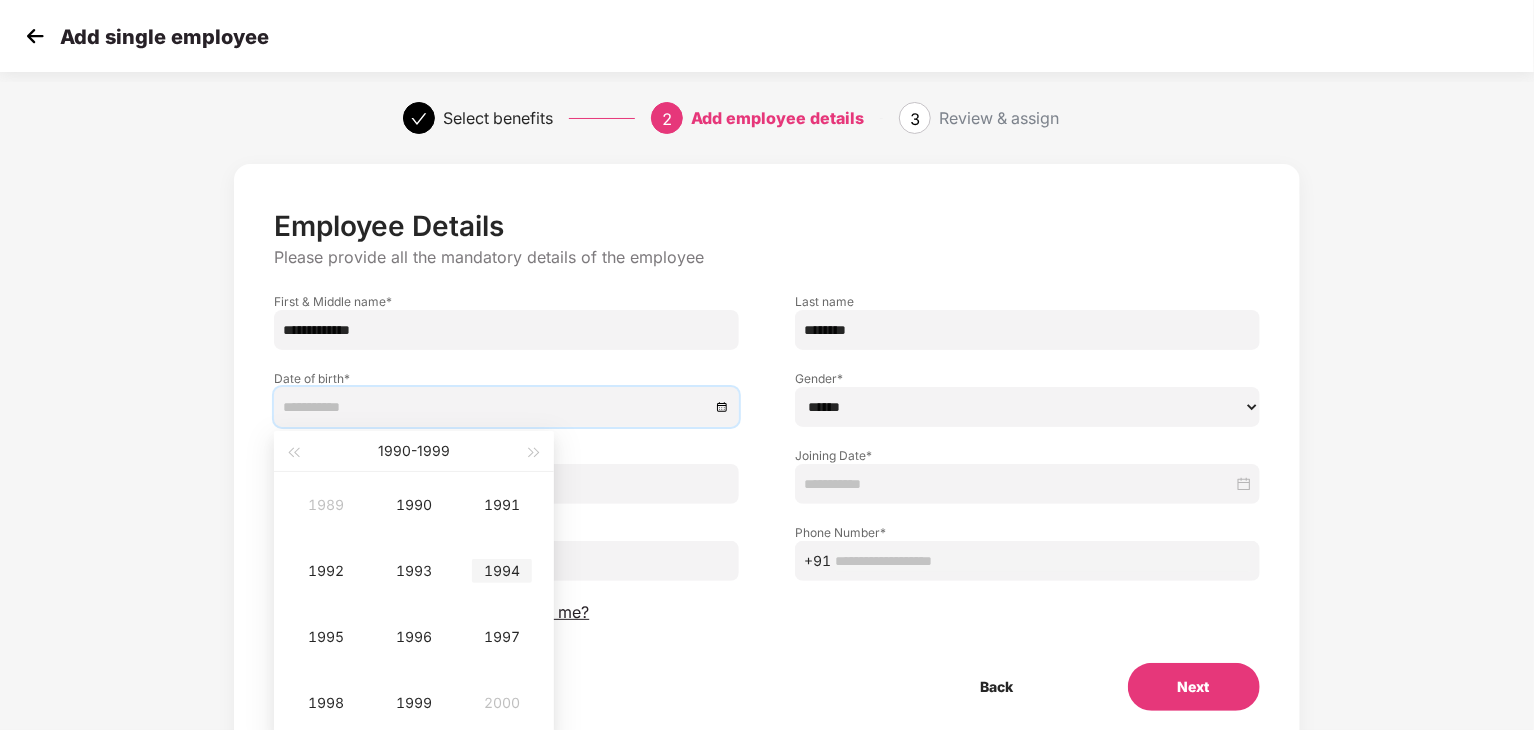 type on "**********" 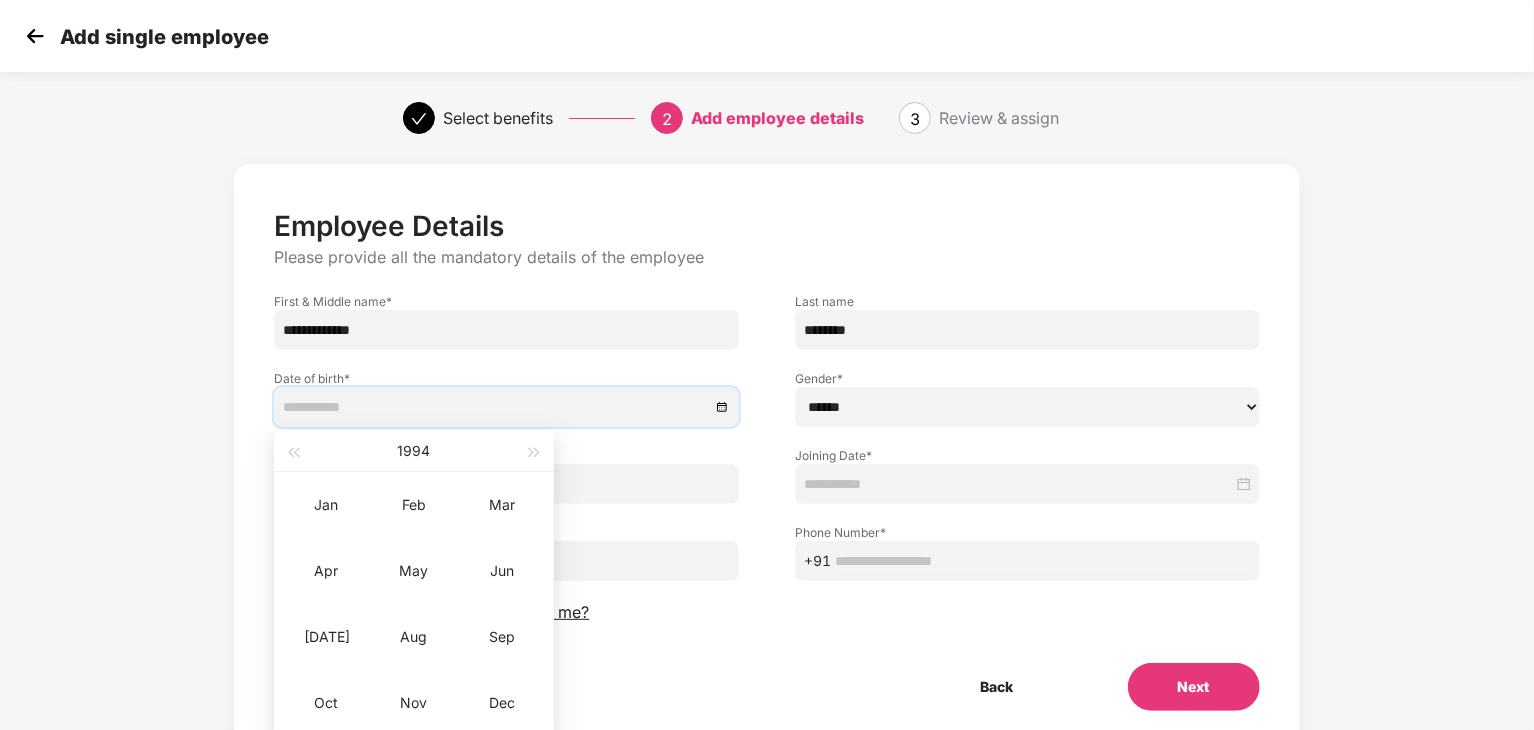 type on "**********" 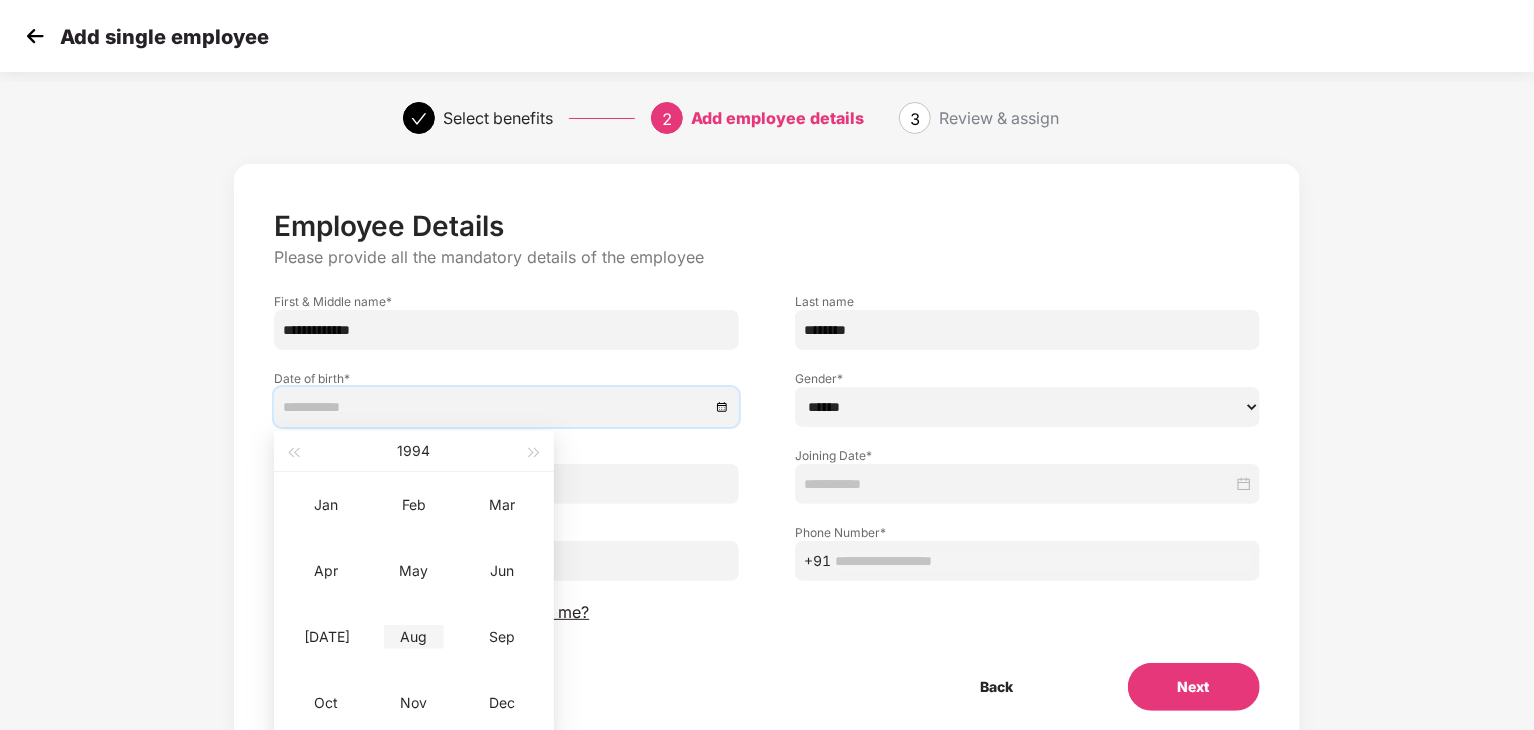 type on "**********" 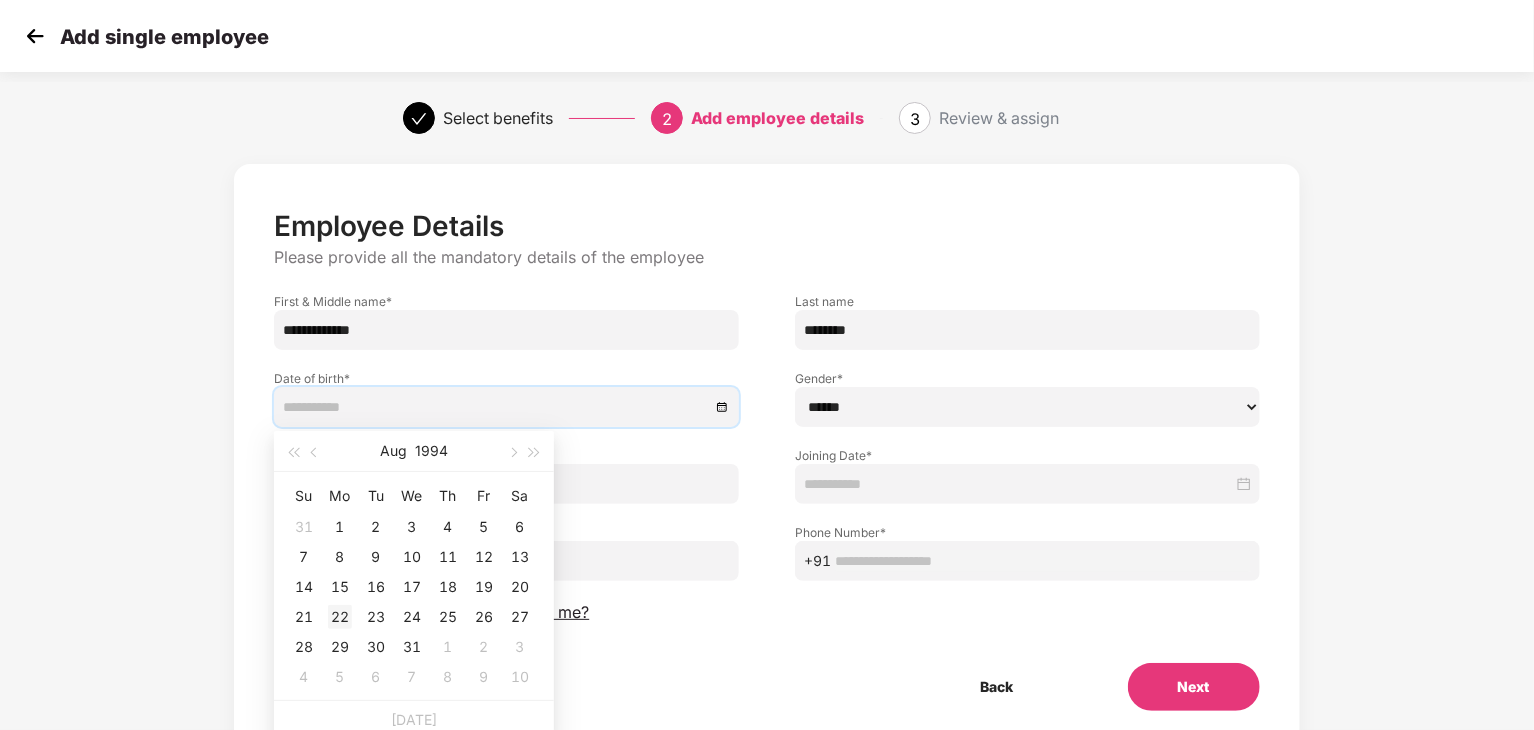 type on "**********" 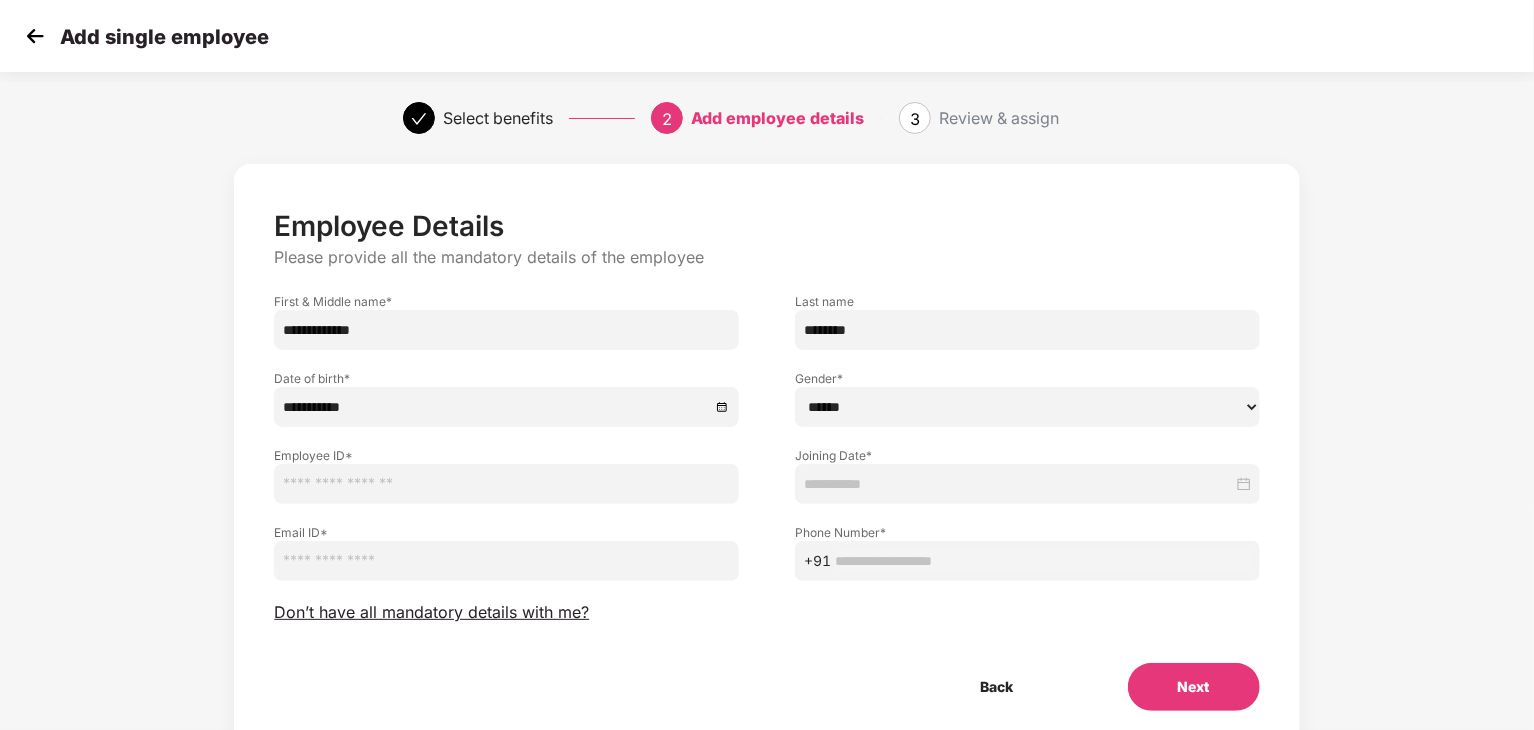 click on "****** **** ******" at bounding box center (1027, 407) 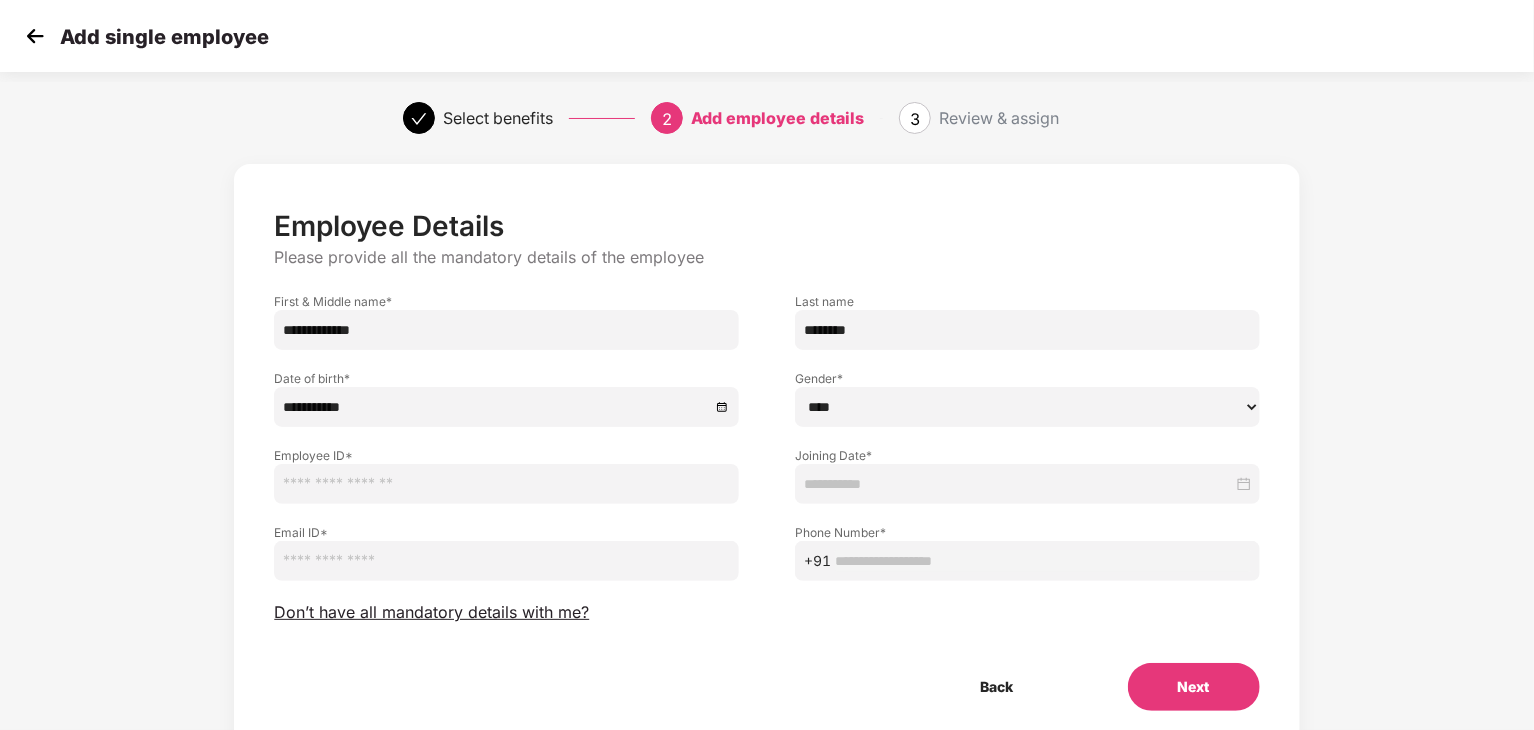 click on "****** **** ******" at bounding box center (1027, 407) 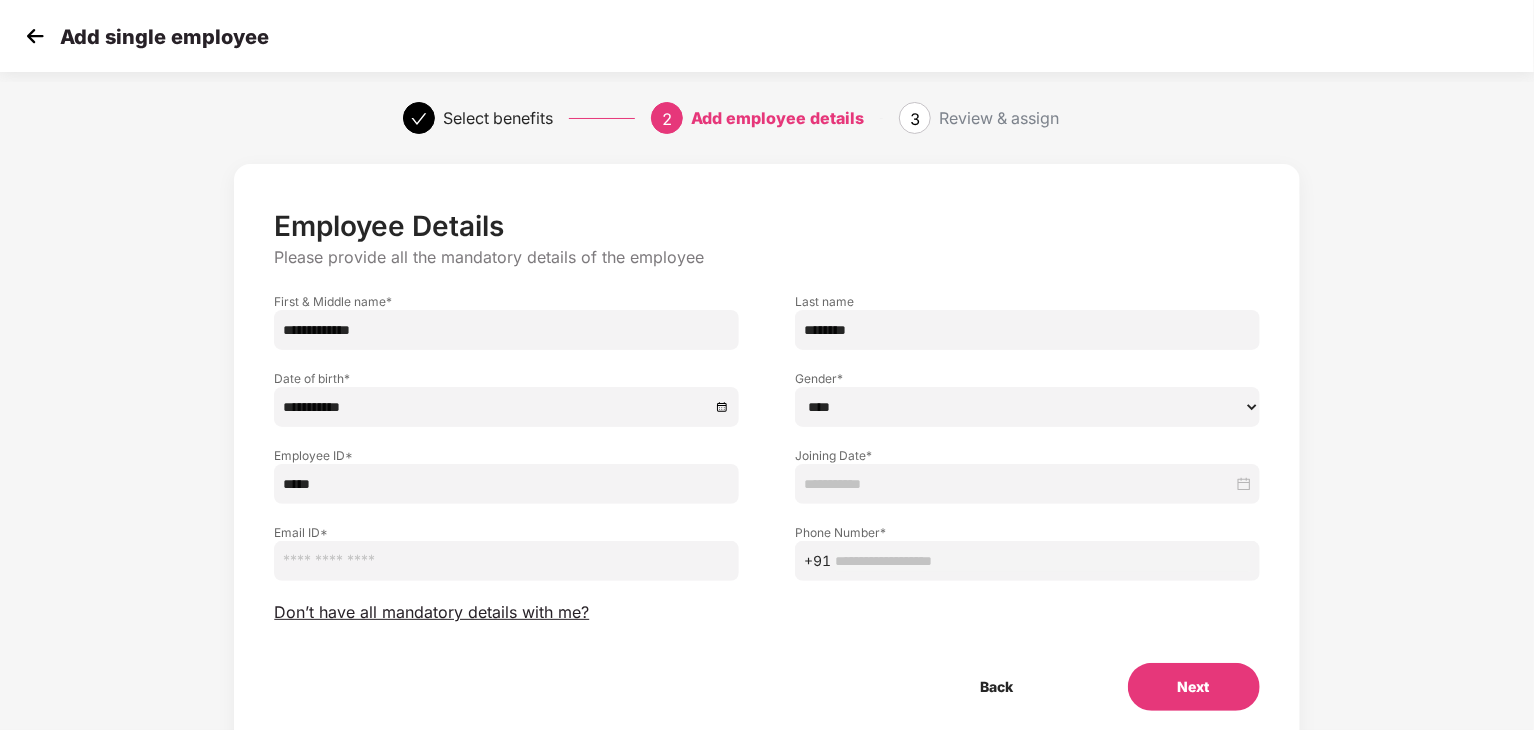 type on "*****" 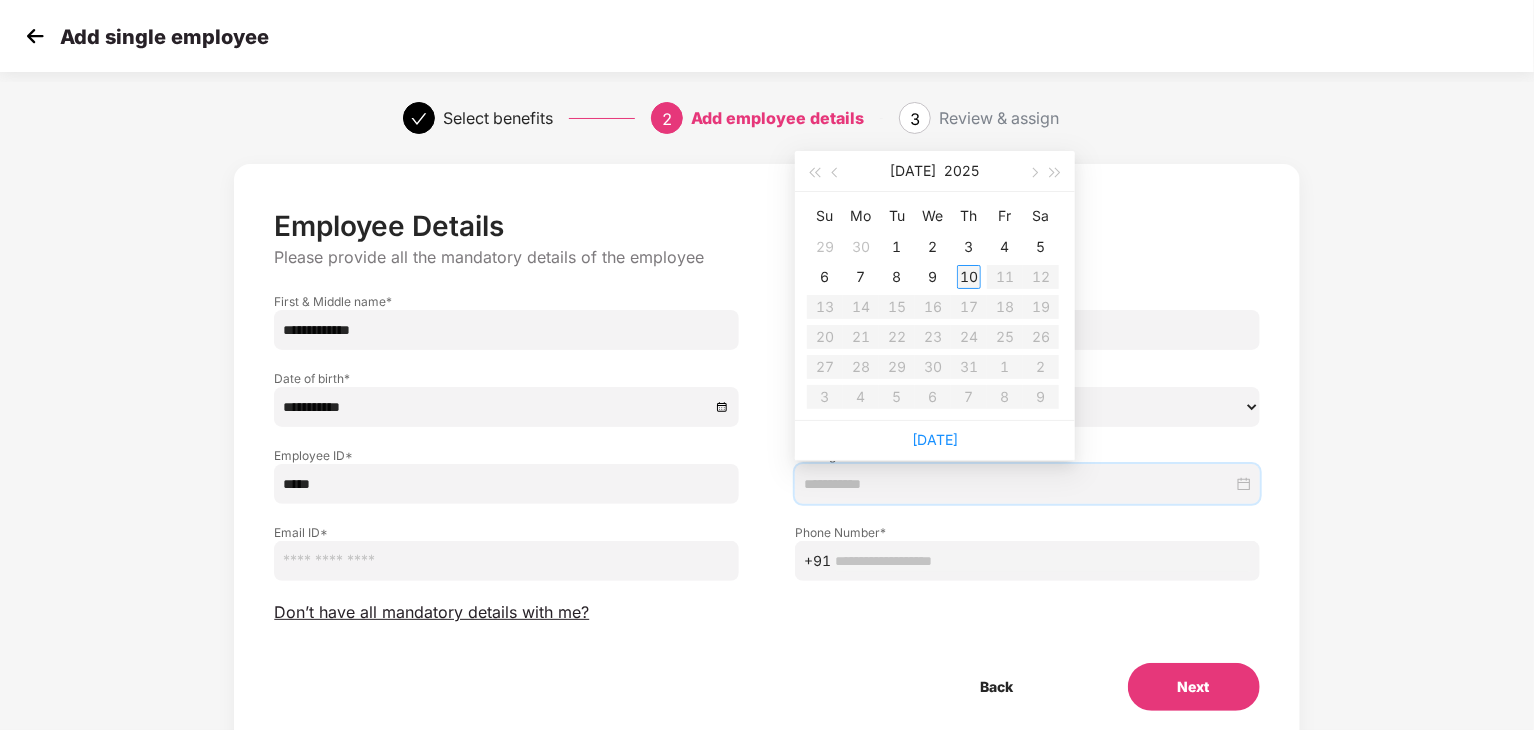 type on "**********" 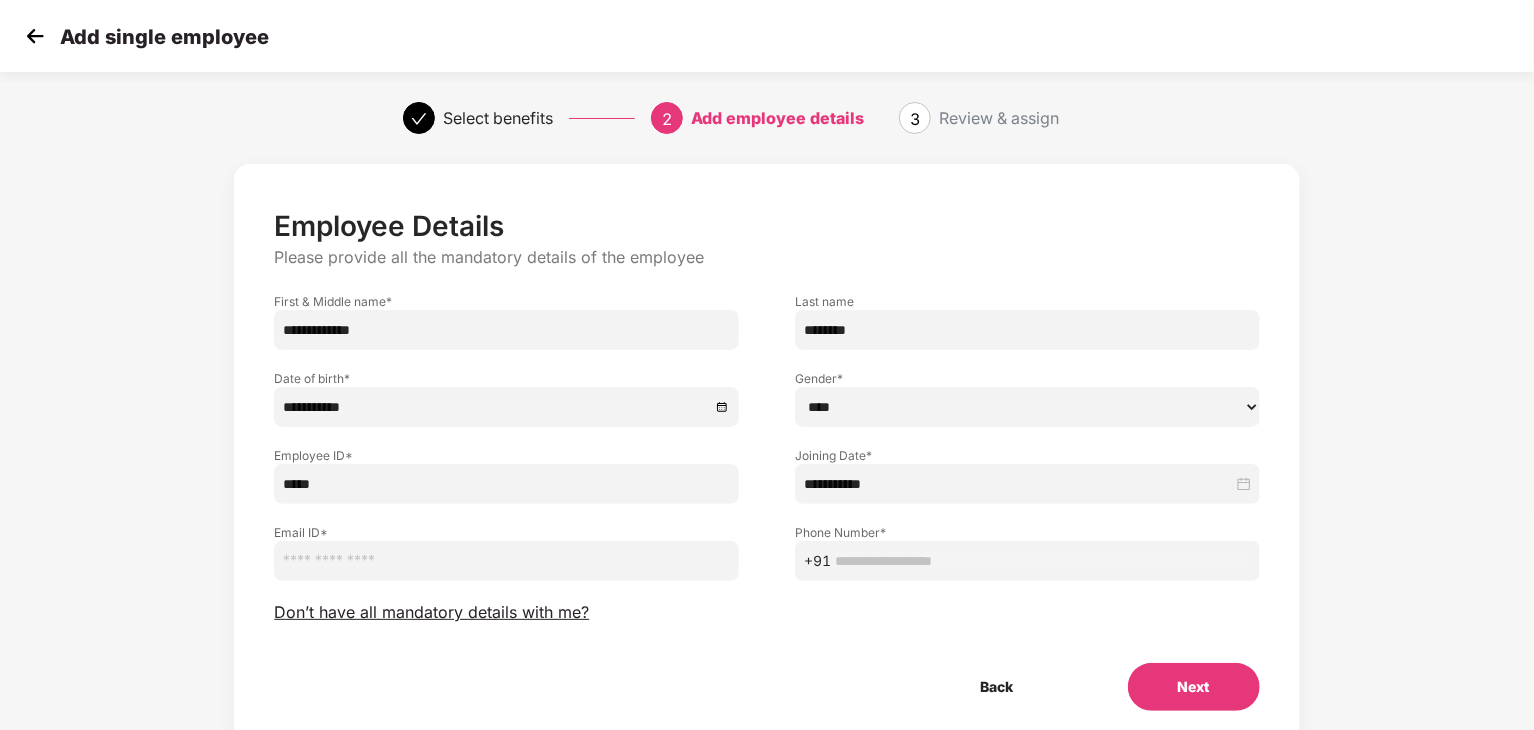 click at bounding box center (506, 561) 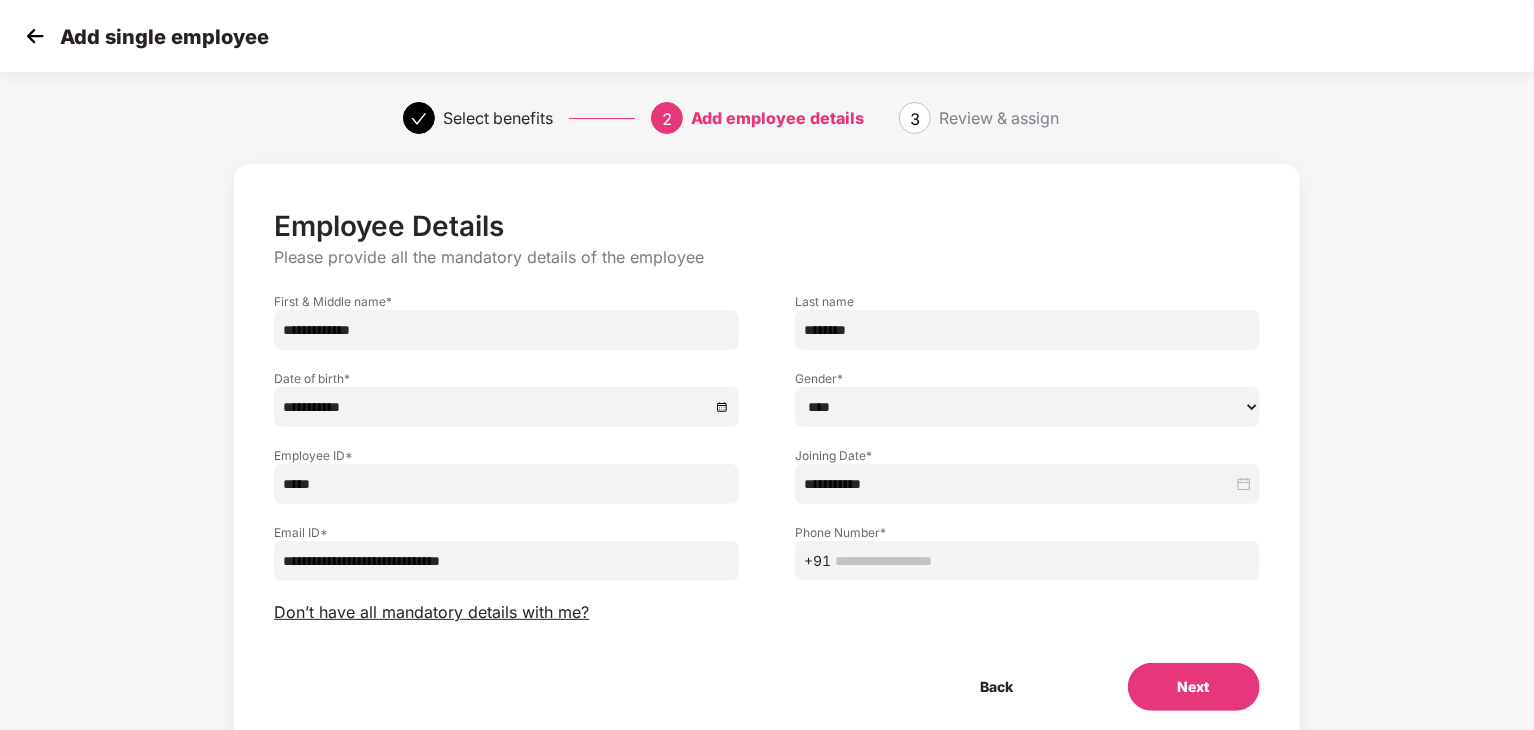 type on "**********" 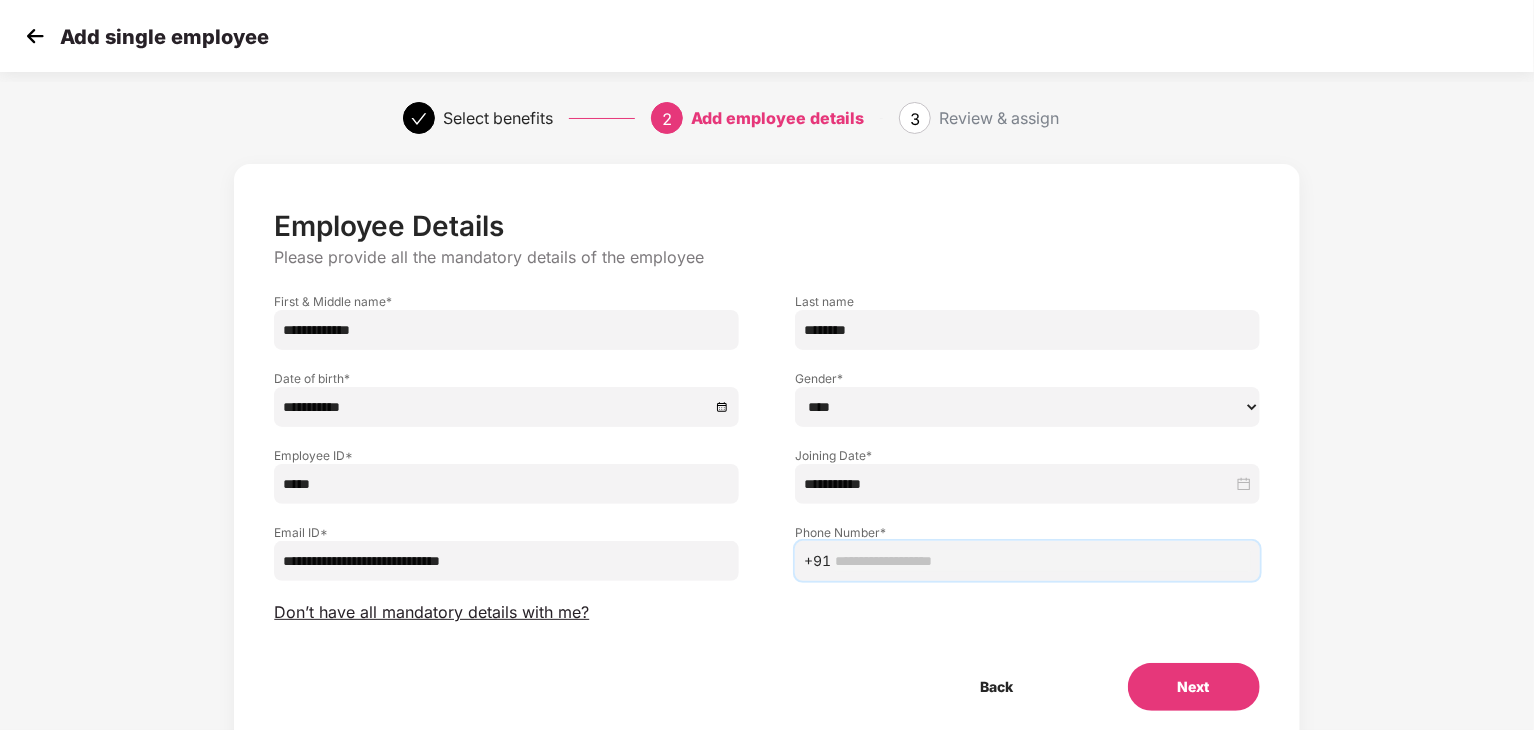 click on "+91" at bounding box center (1027, 561) 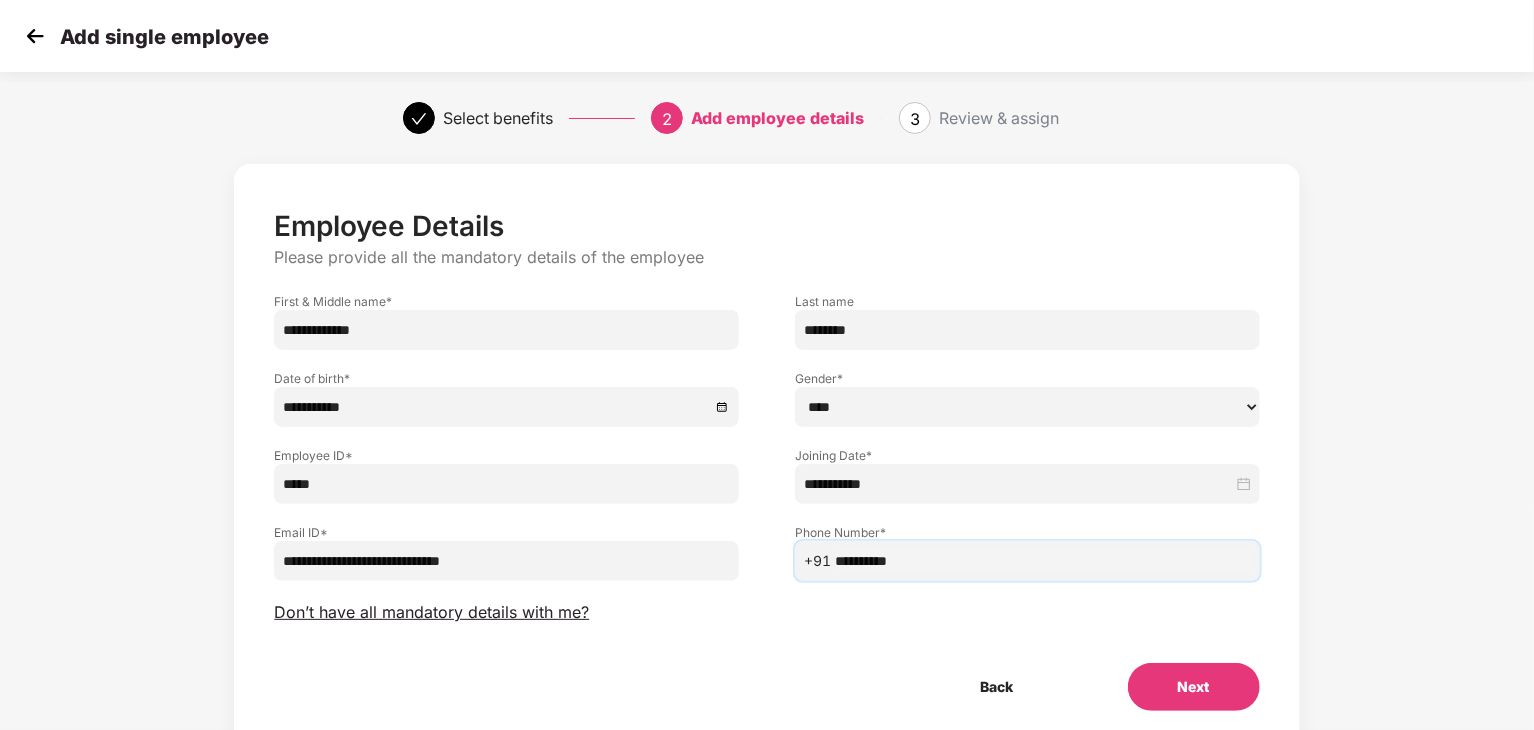 scroll, scrollTop: 71, scrollLeft: 0, axis: vertical 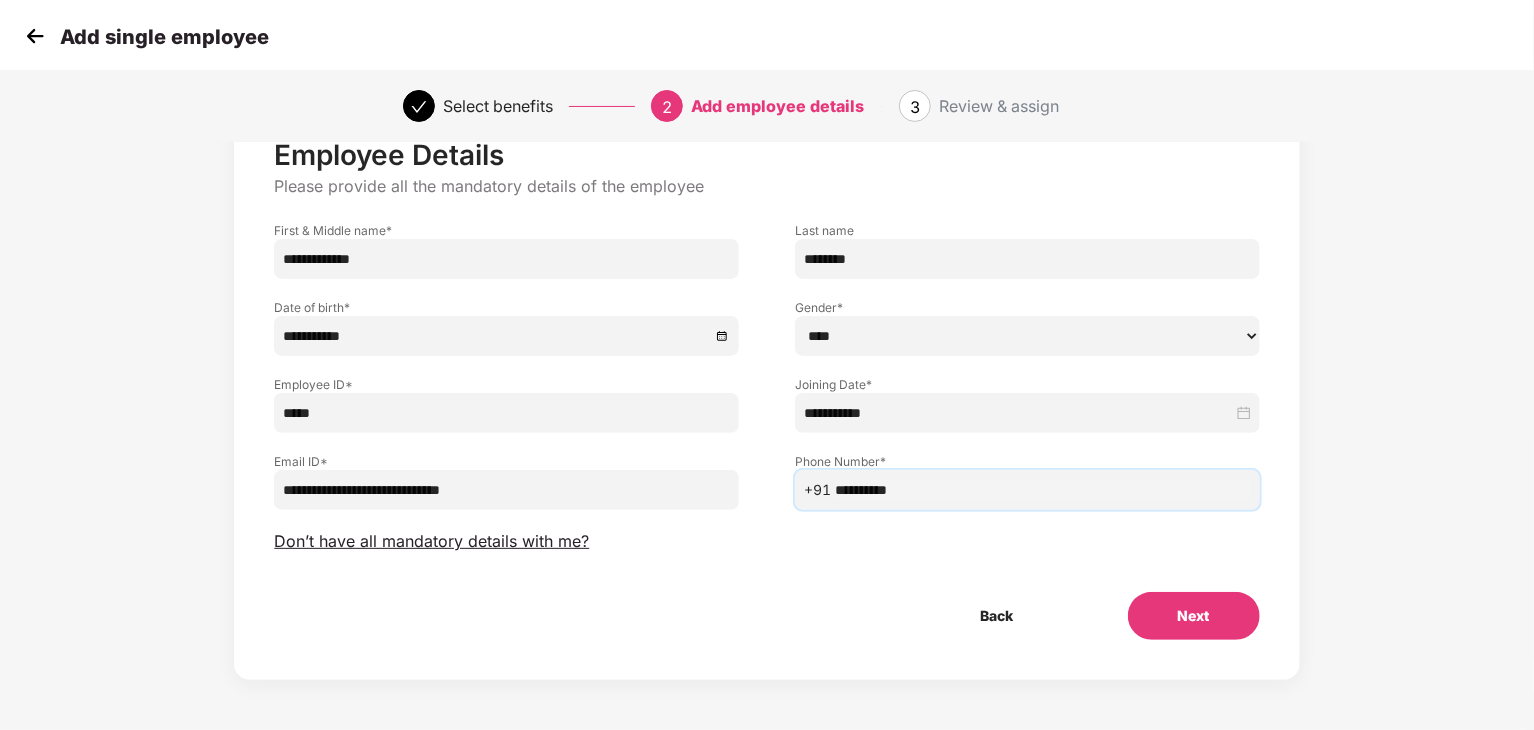 type on "**********" 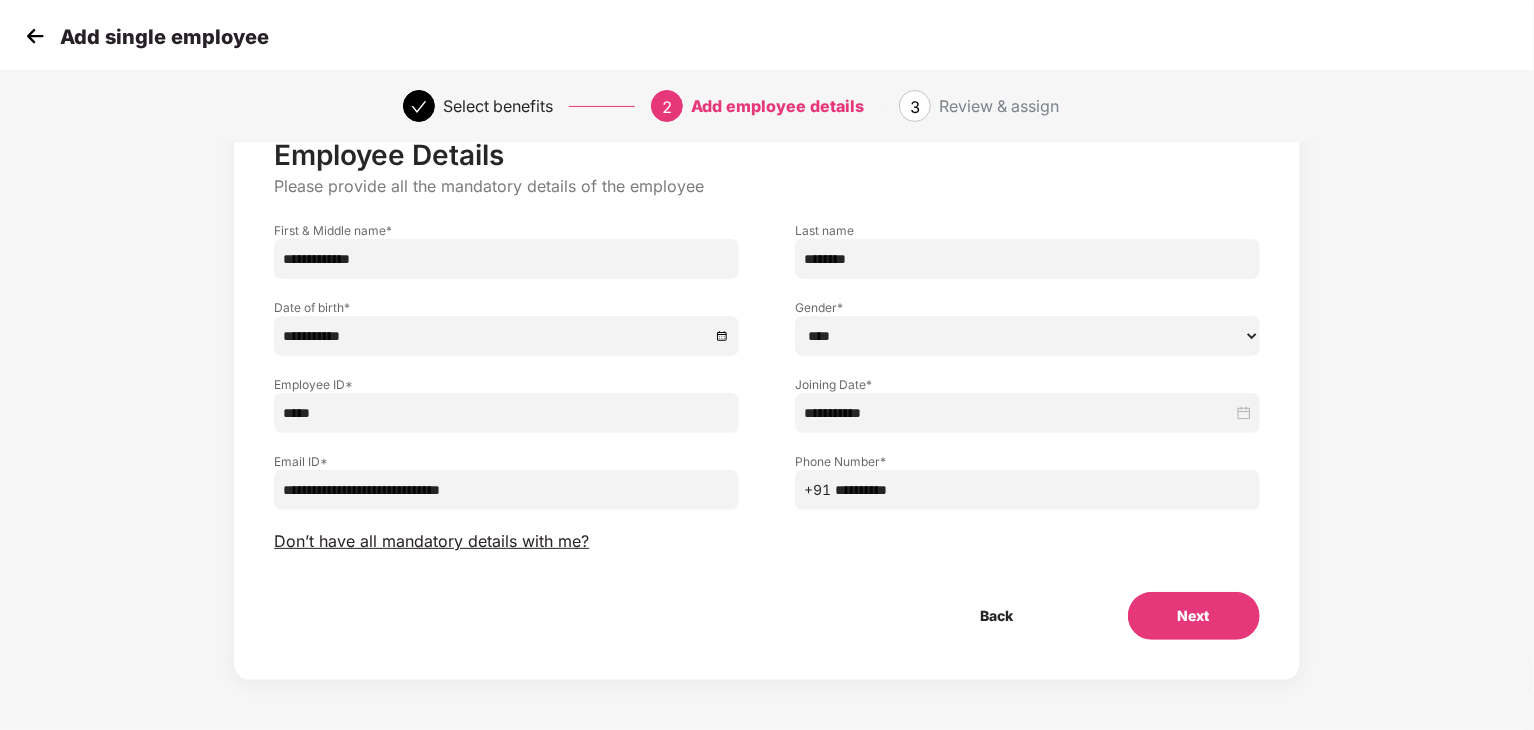 click on "Next" at bounding box center (1194, 616) 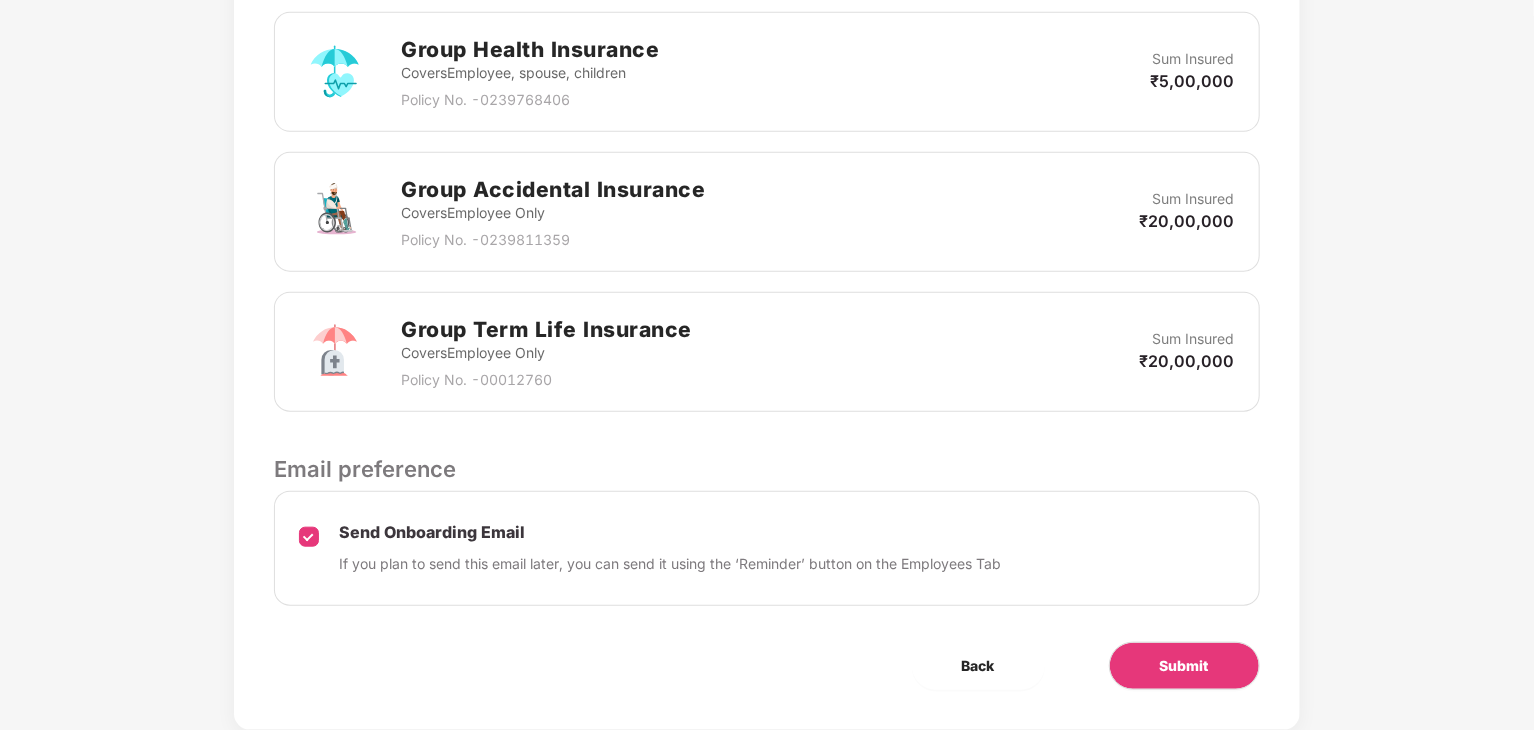 scroll, scrollTop: 772, scrollLeft: 0, axis: vertical 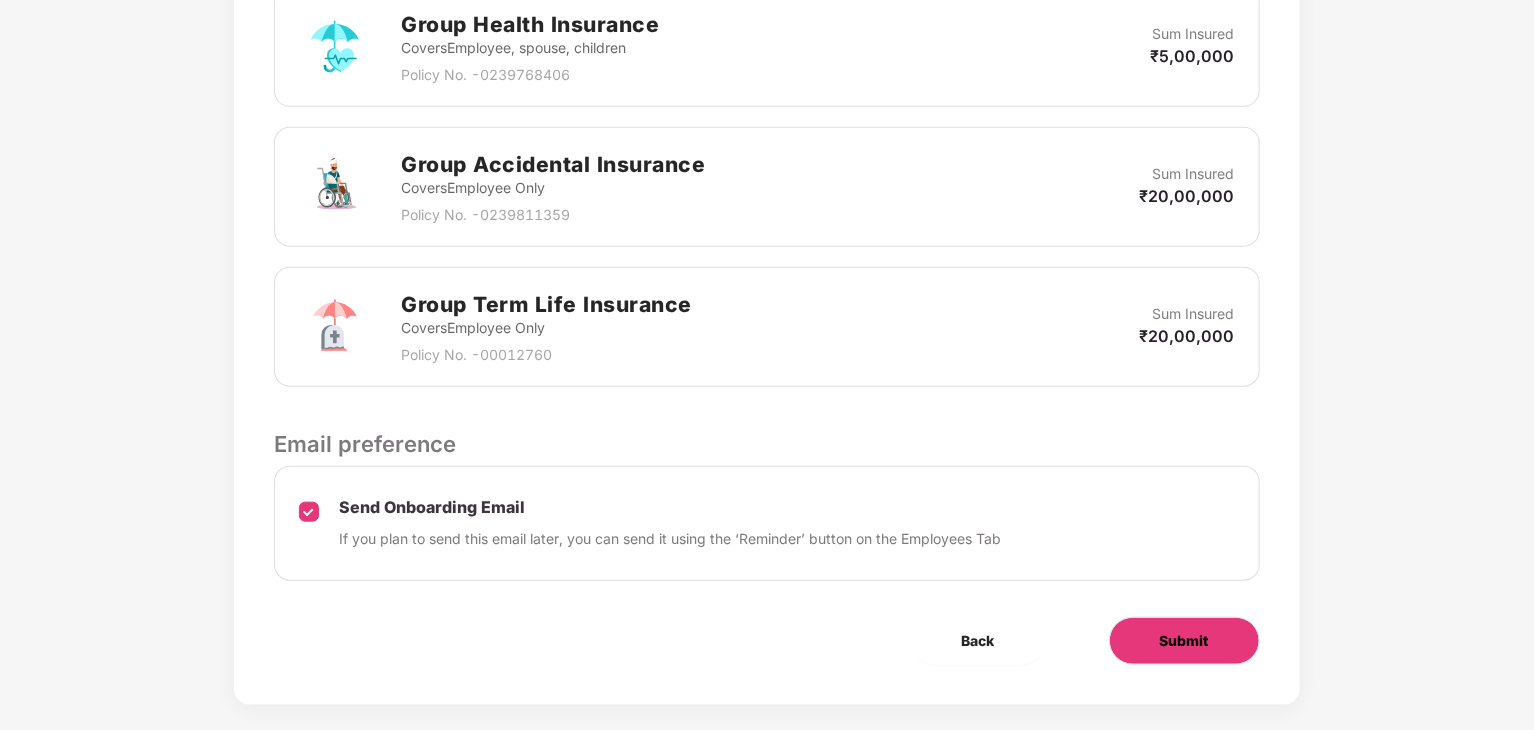 click on "Submit" at bounding box center [1184, 641] 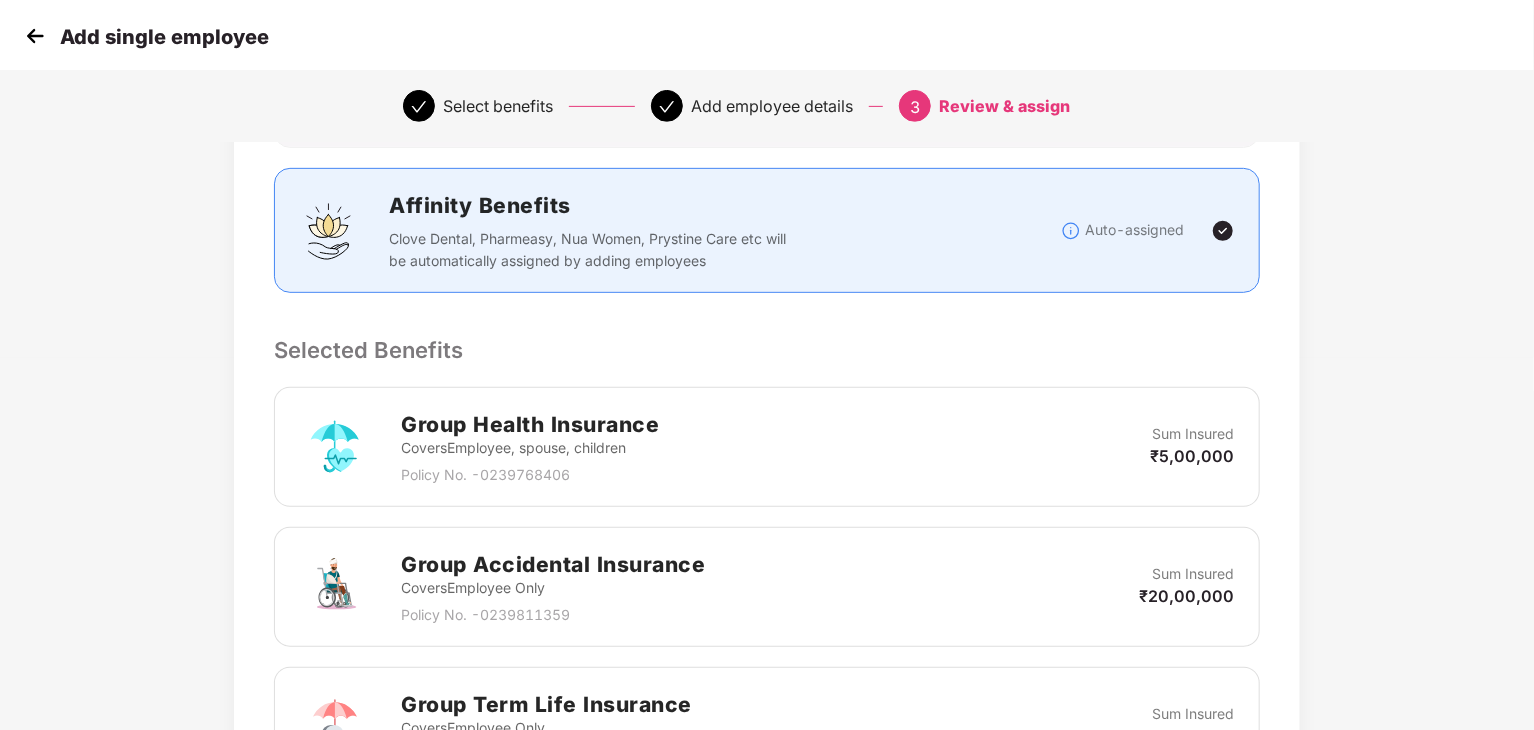 scroll, scrollTop: 0, scrollLeft: 0, axis: both 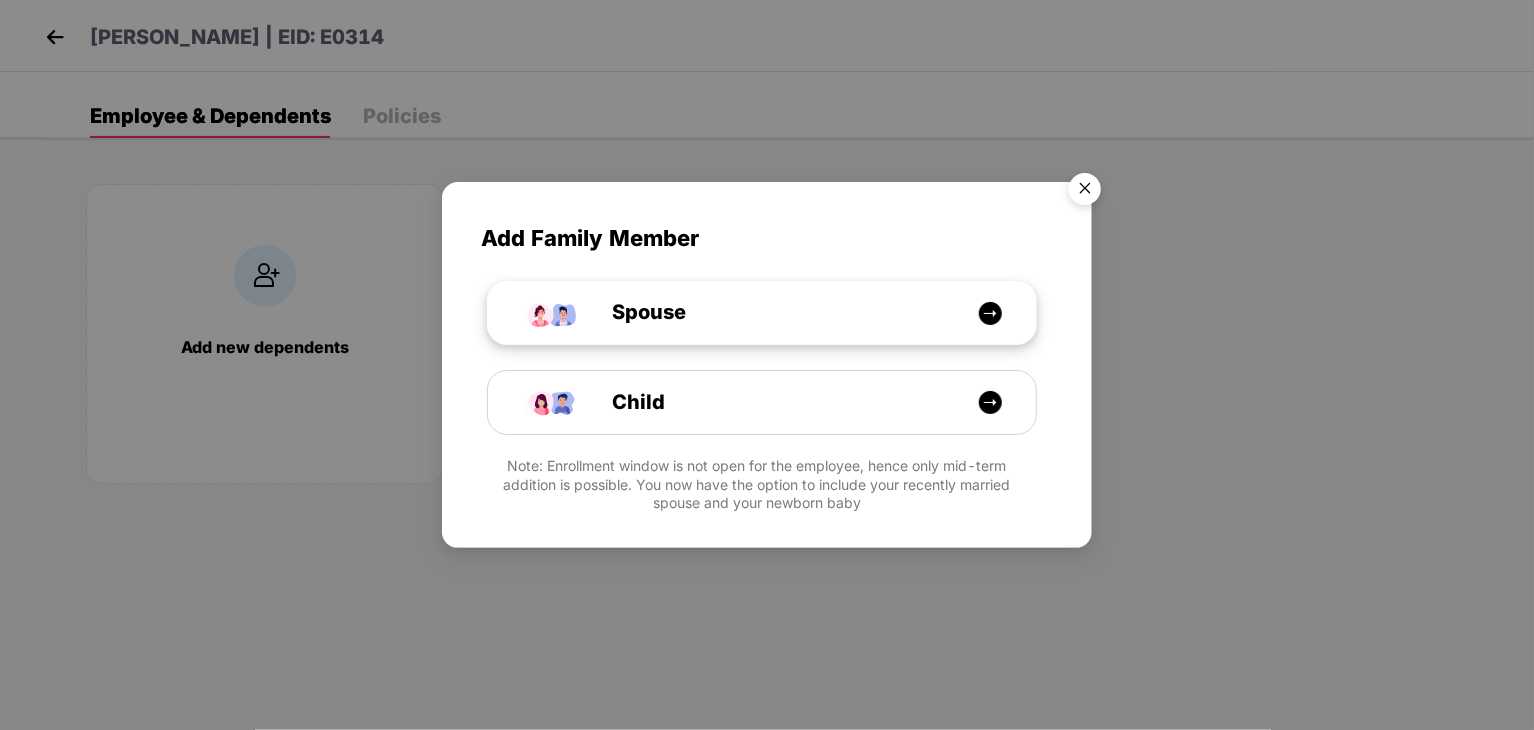 click on "Spouse" at bounding box center (626, 312) 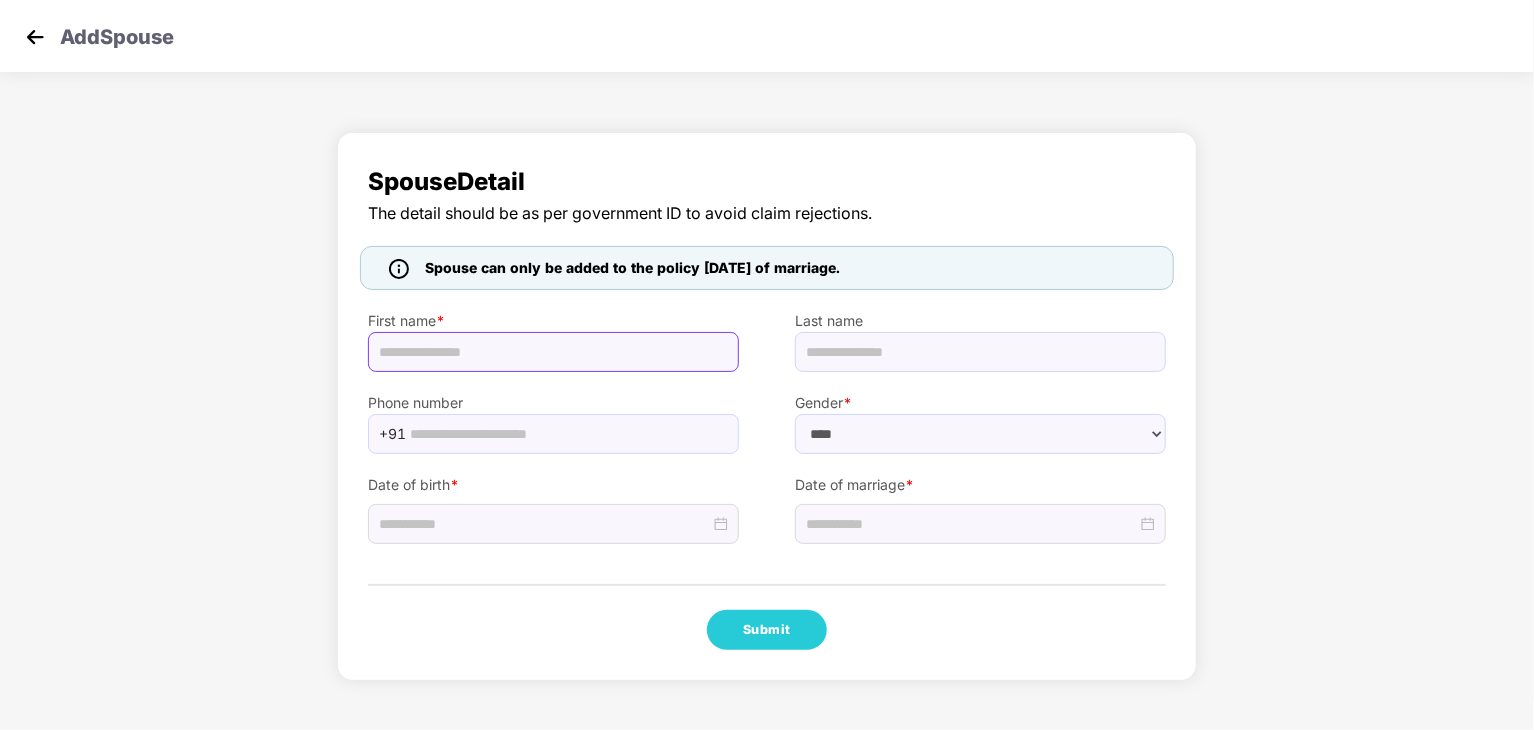 click at bounding box center (553, 352) 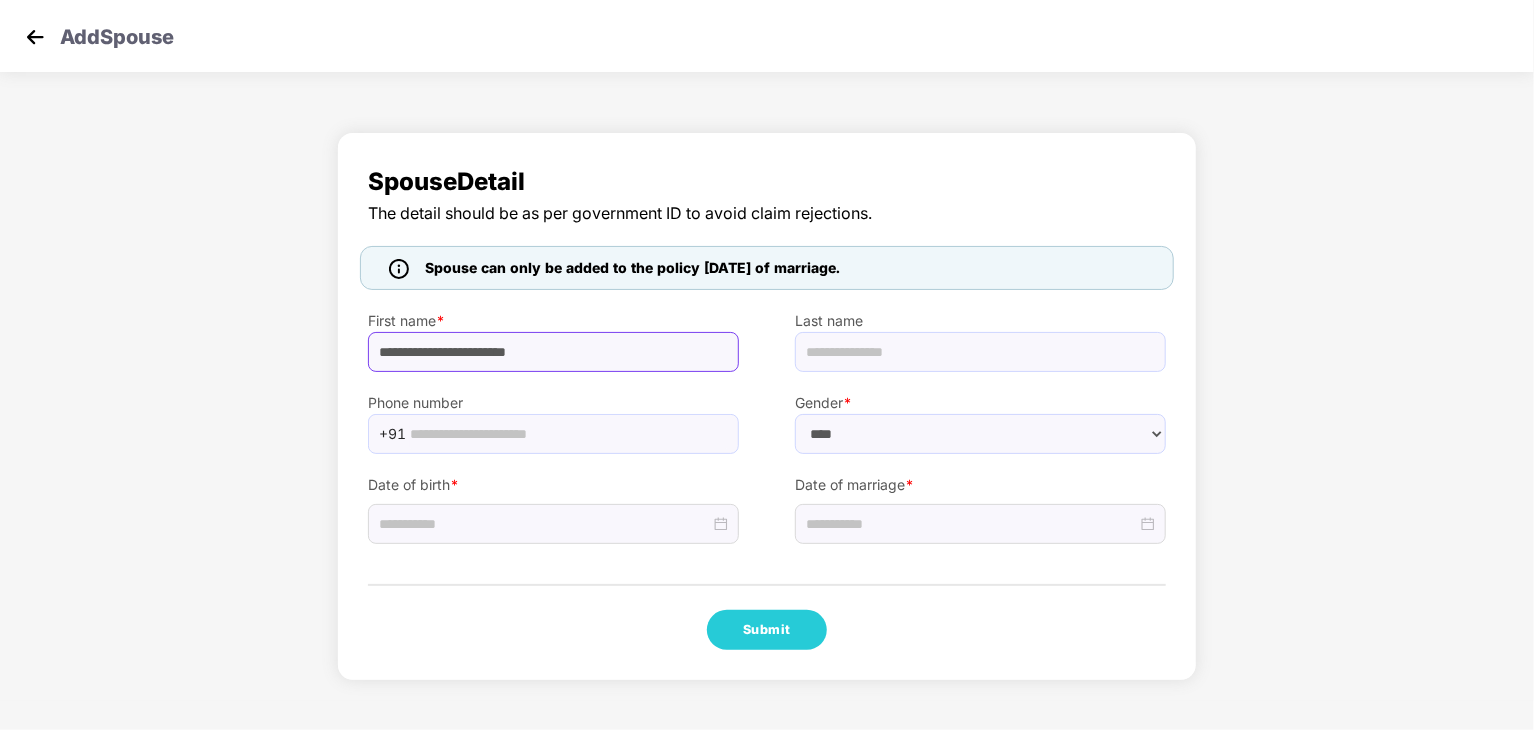 drag, startPoint x: 550, startPoint y: 353, endPoint x: 500, endPoint y: 364, distance: 51.1957 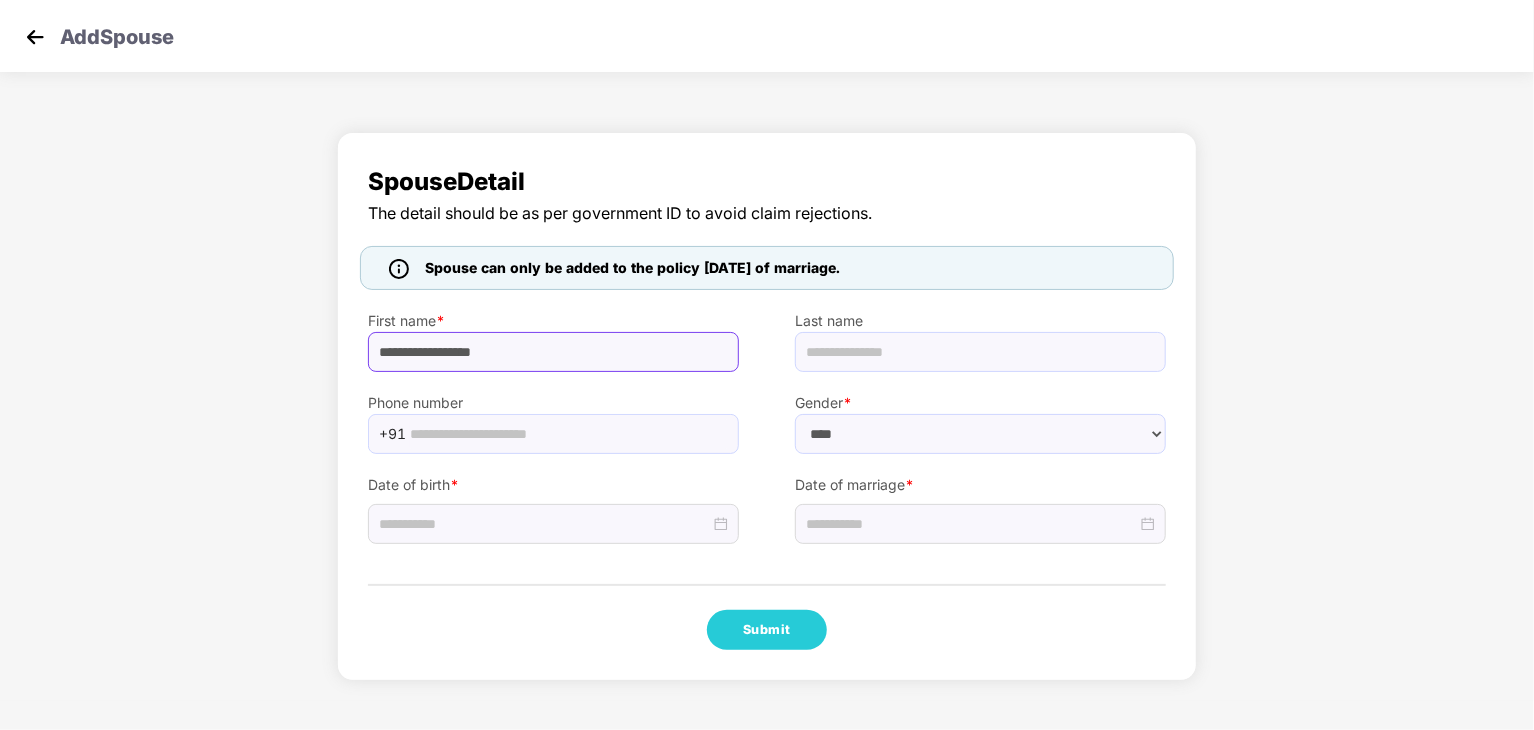 type on "**********" 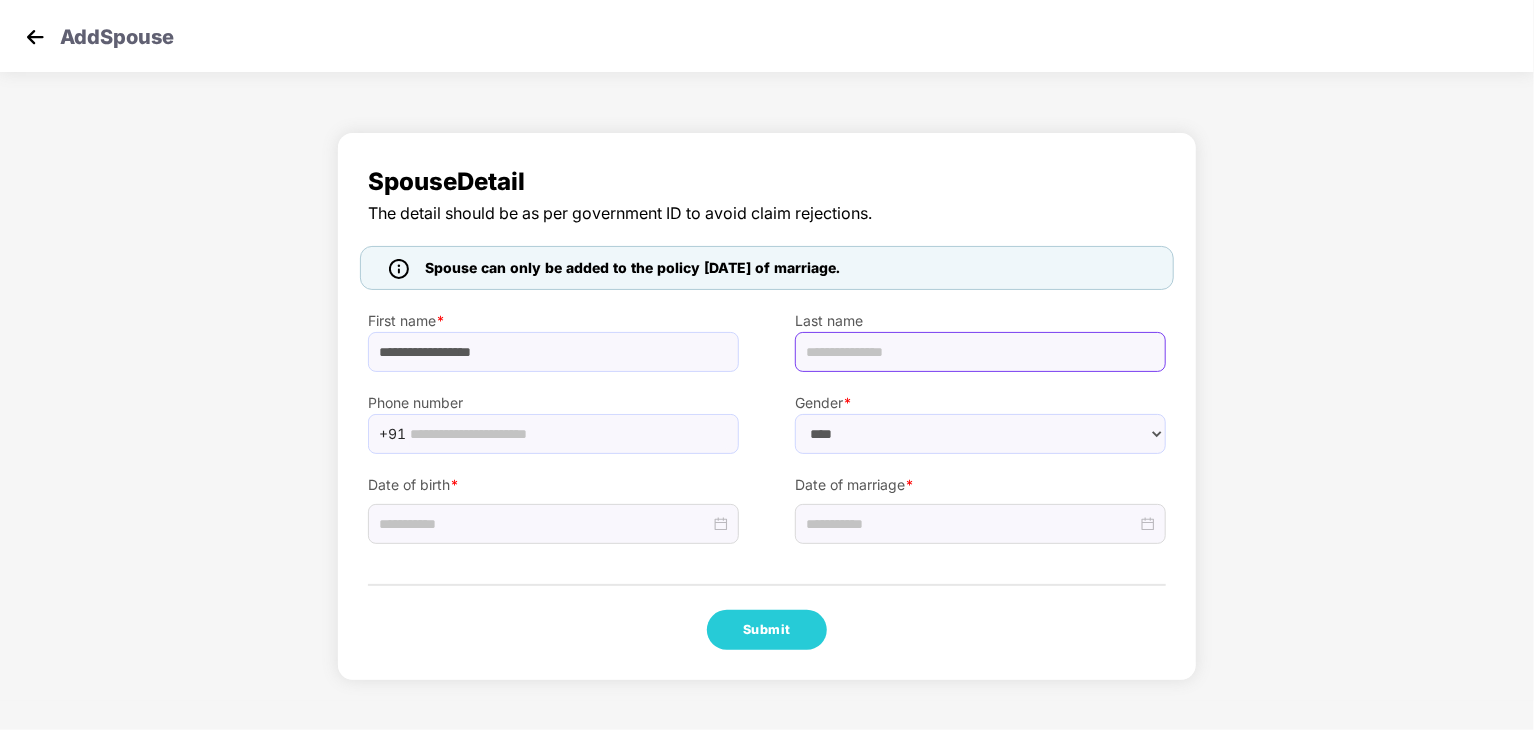 click at bounding box center [980, 352] 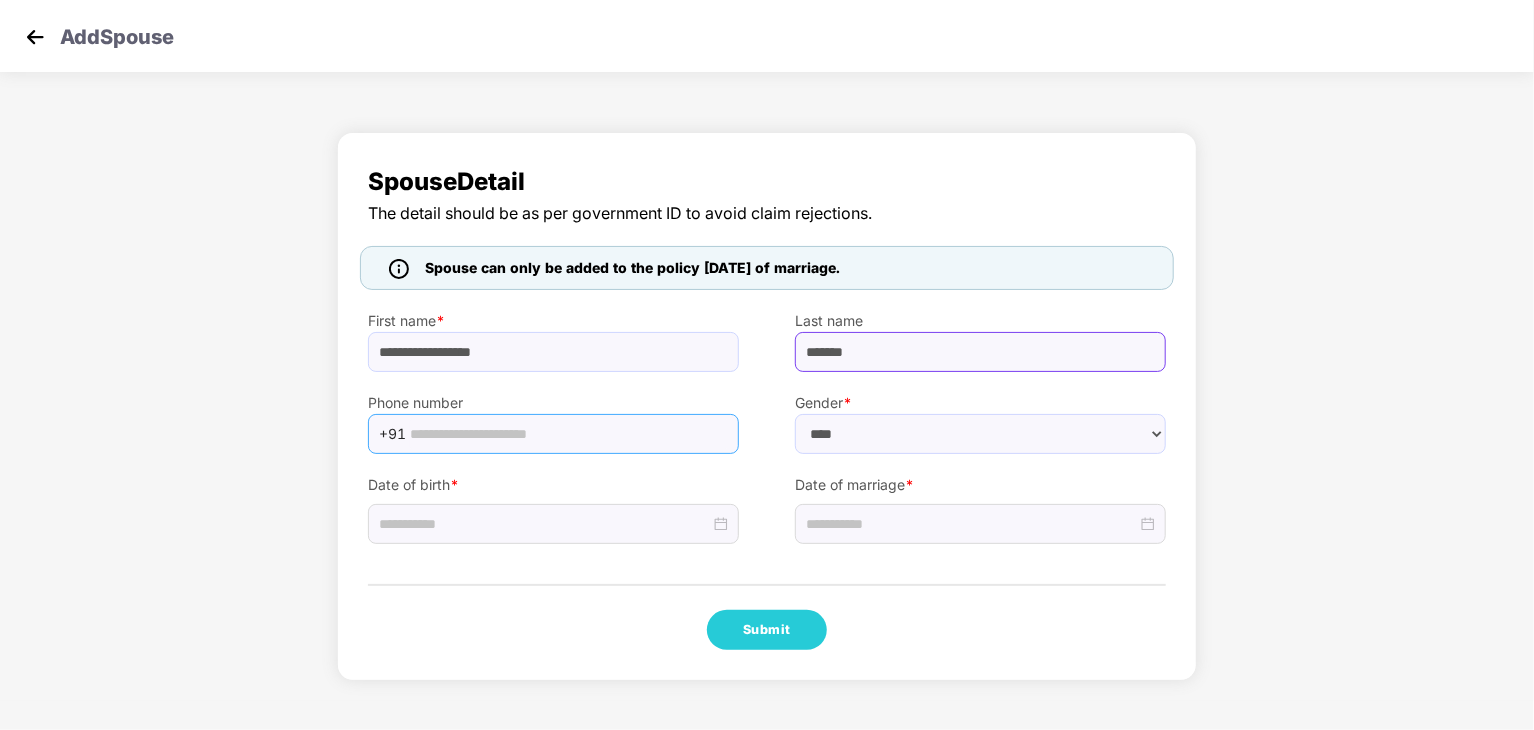 type on "*******" 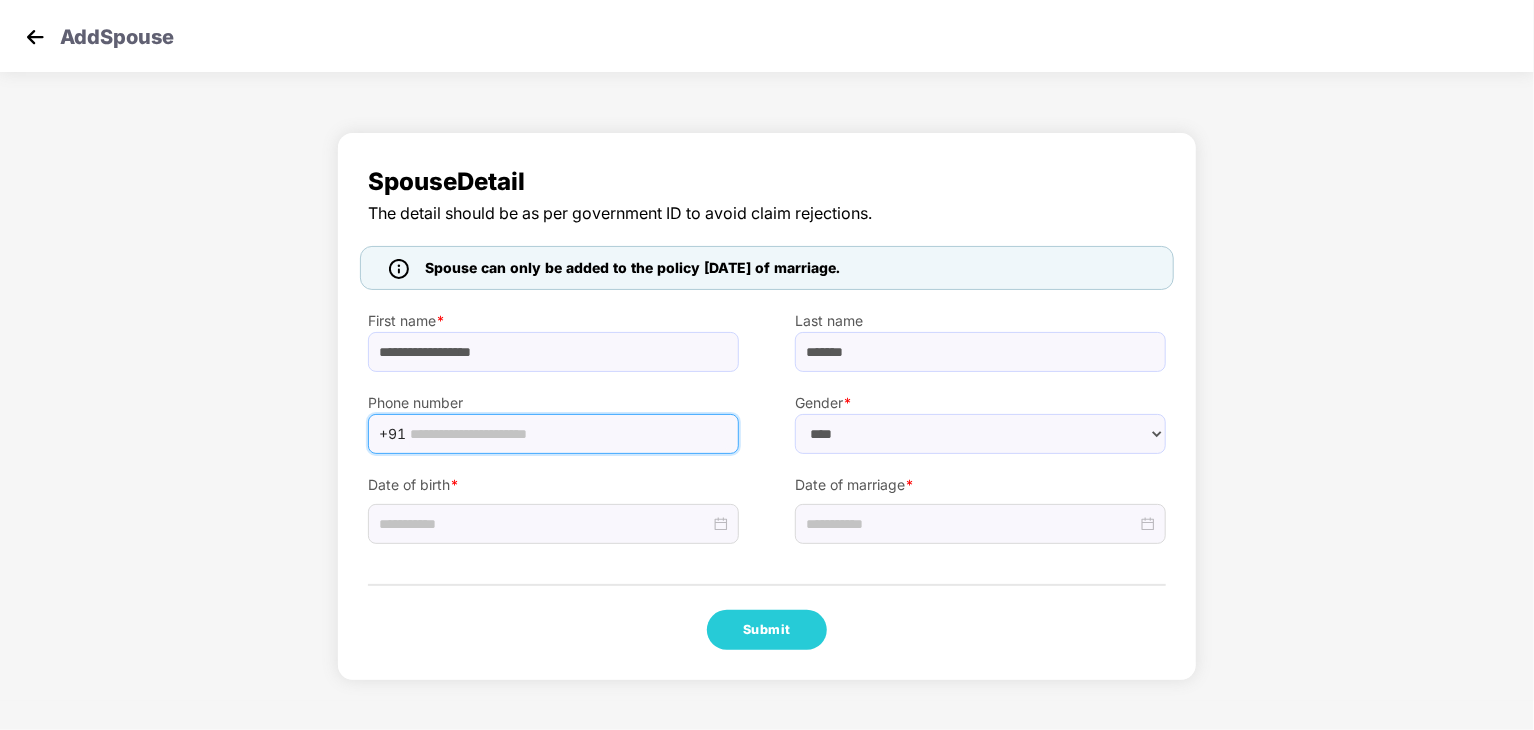 click at bounding box center (568, 434) 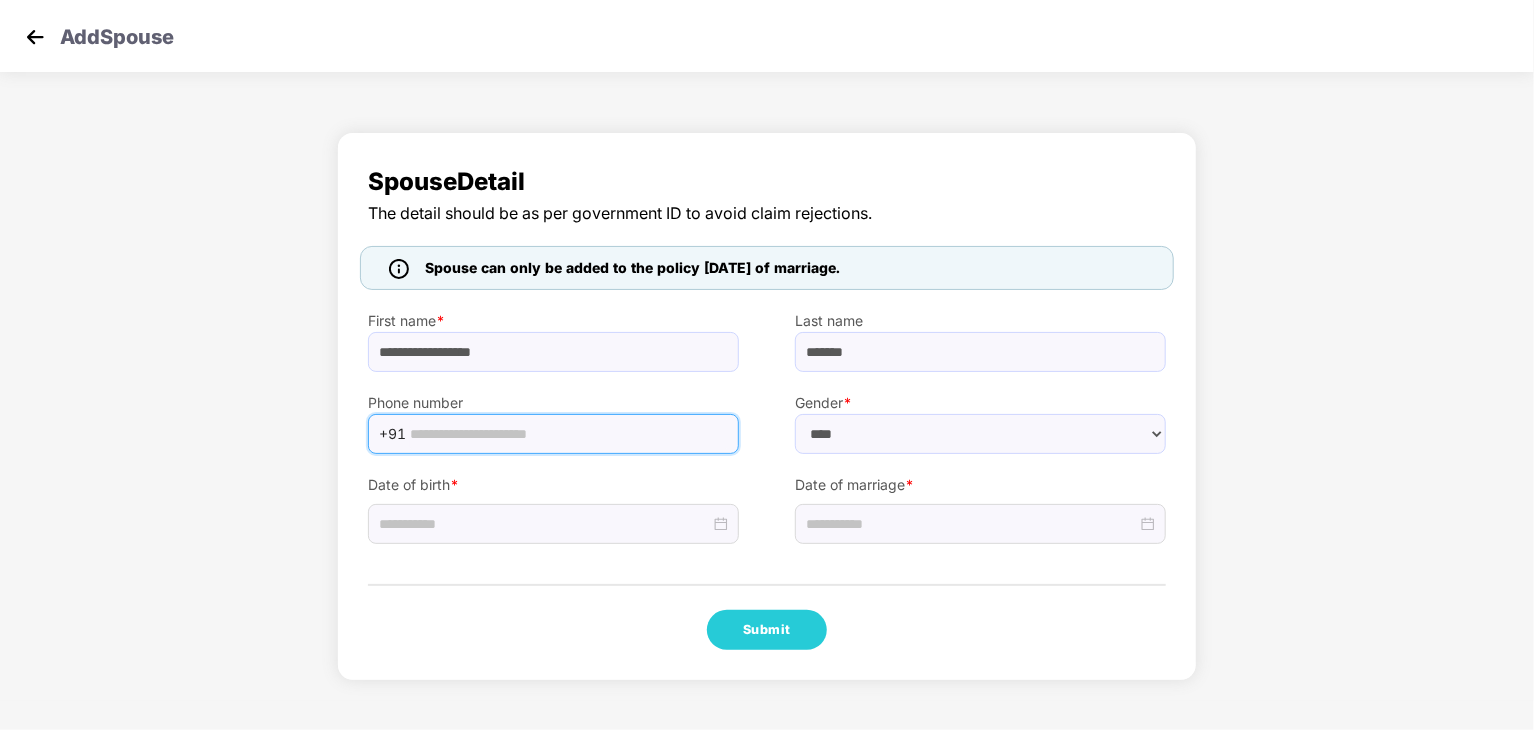 click at bounding box center [568, 434] 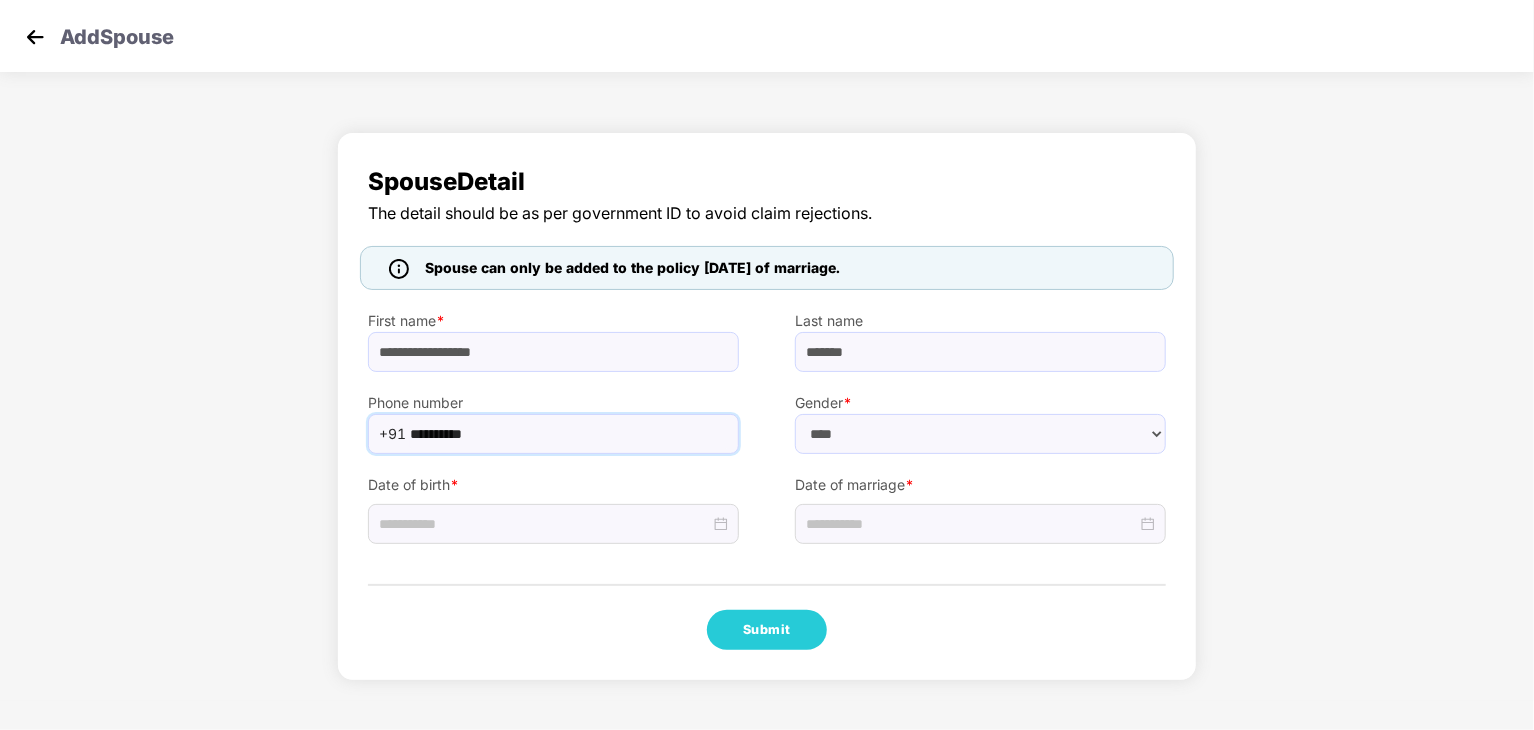 type on "**********" 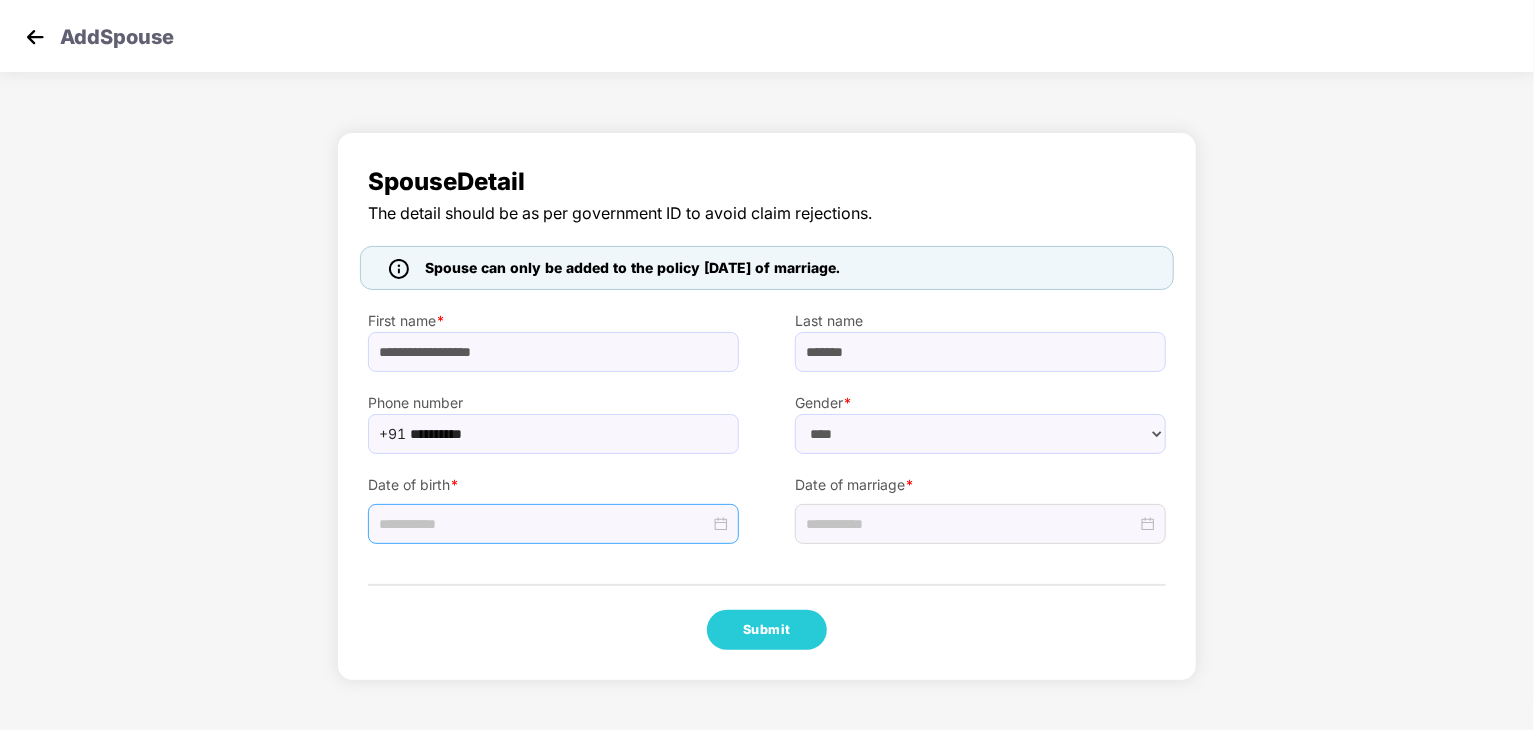 click at bounding box center [553, 524] 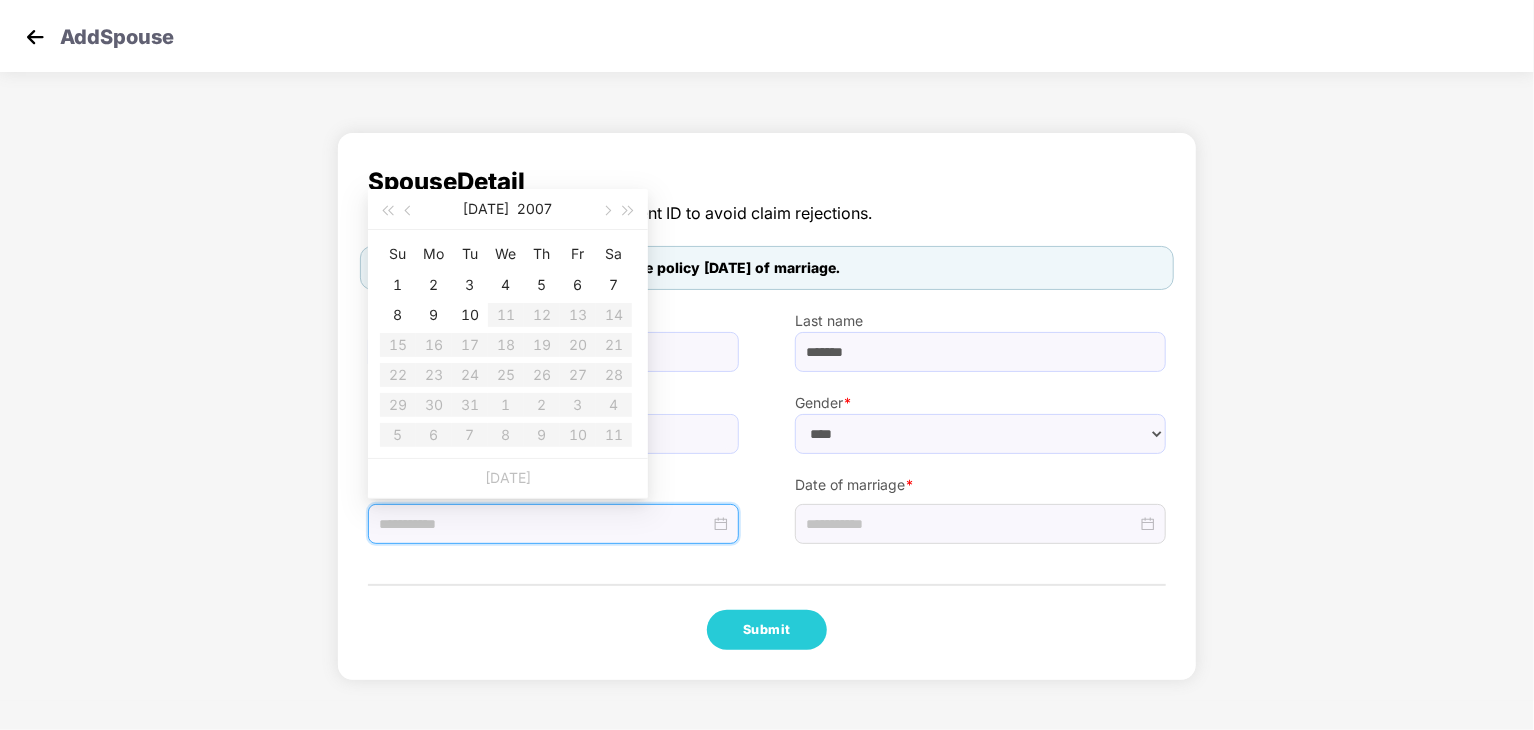 type on "**********" 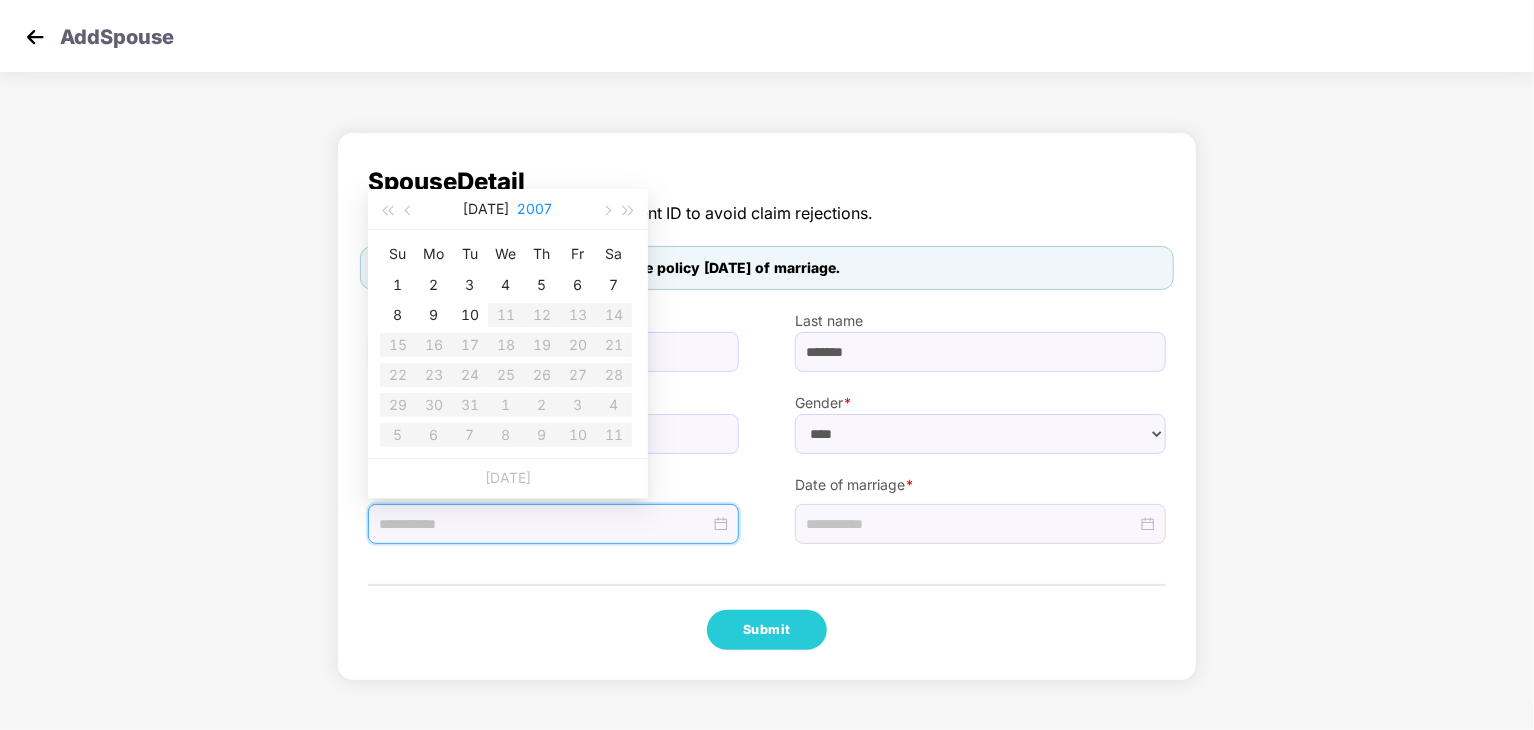 click on "2007" at bounding box center [535, 209] 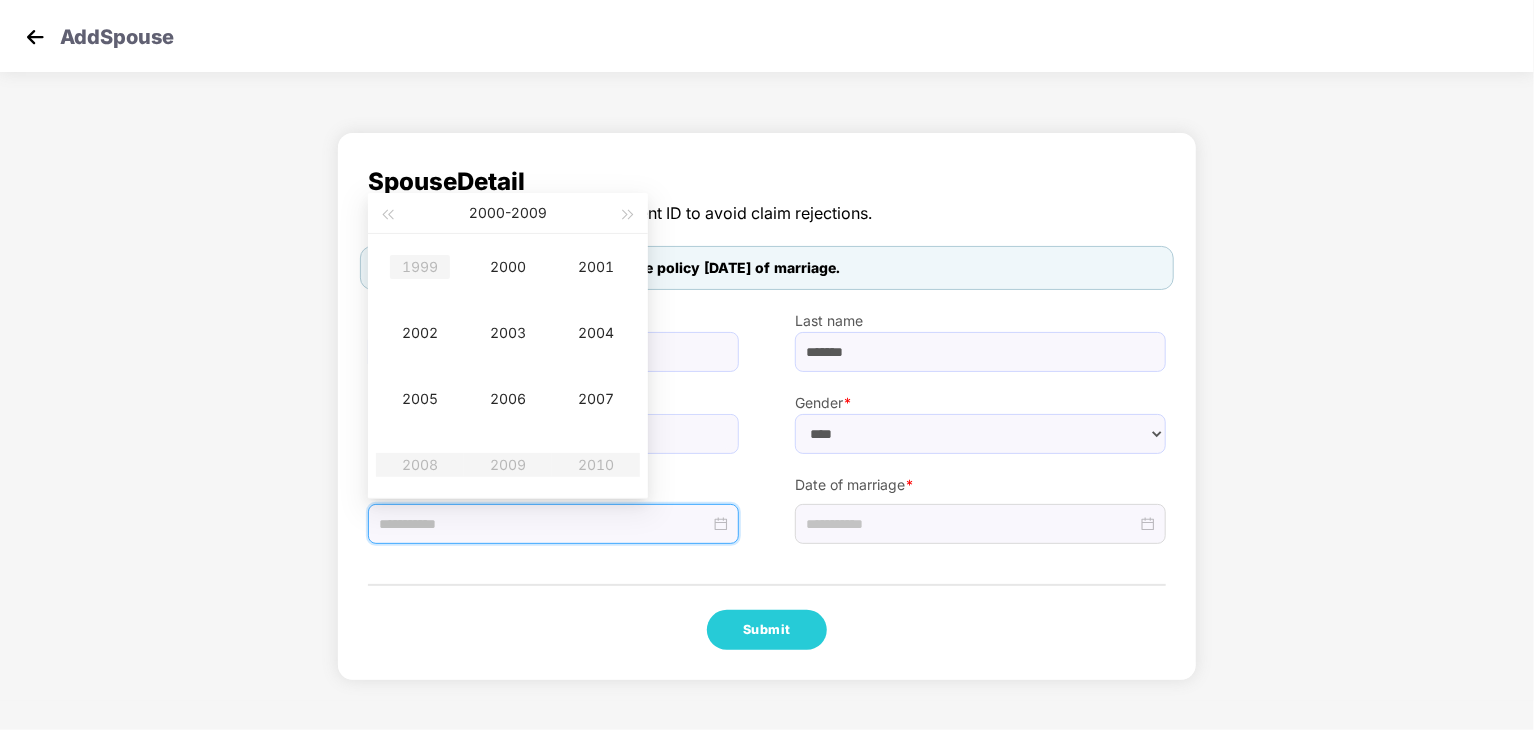 type on "**********" 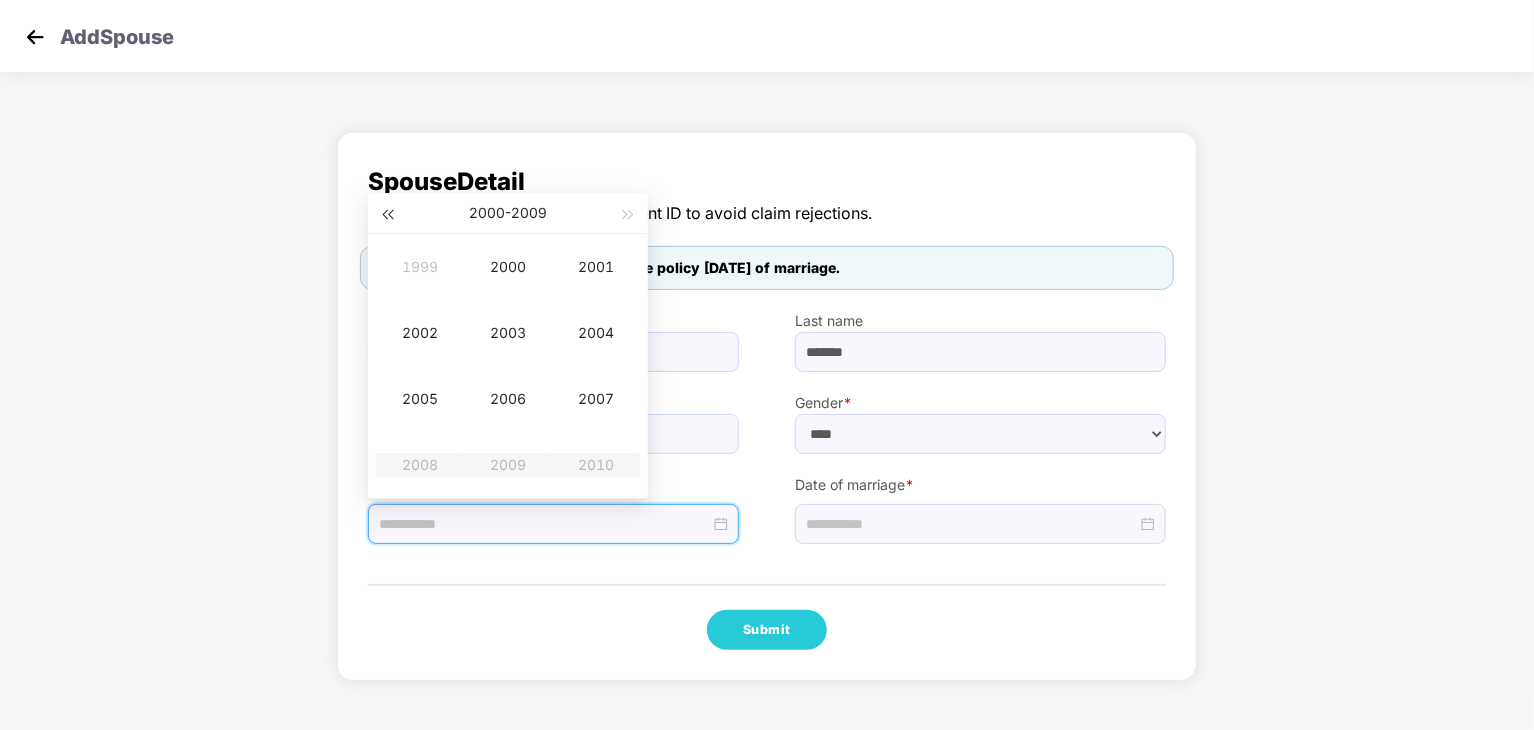 click at bounding box center (387, 215) 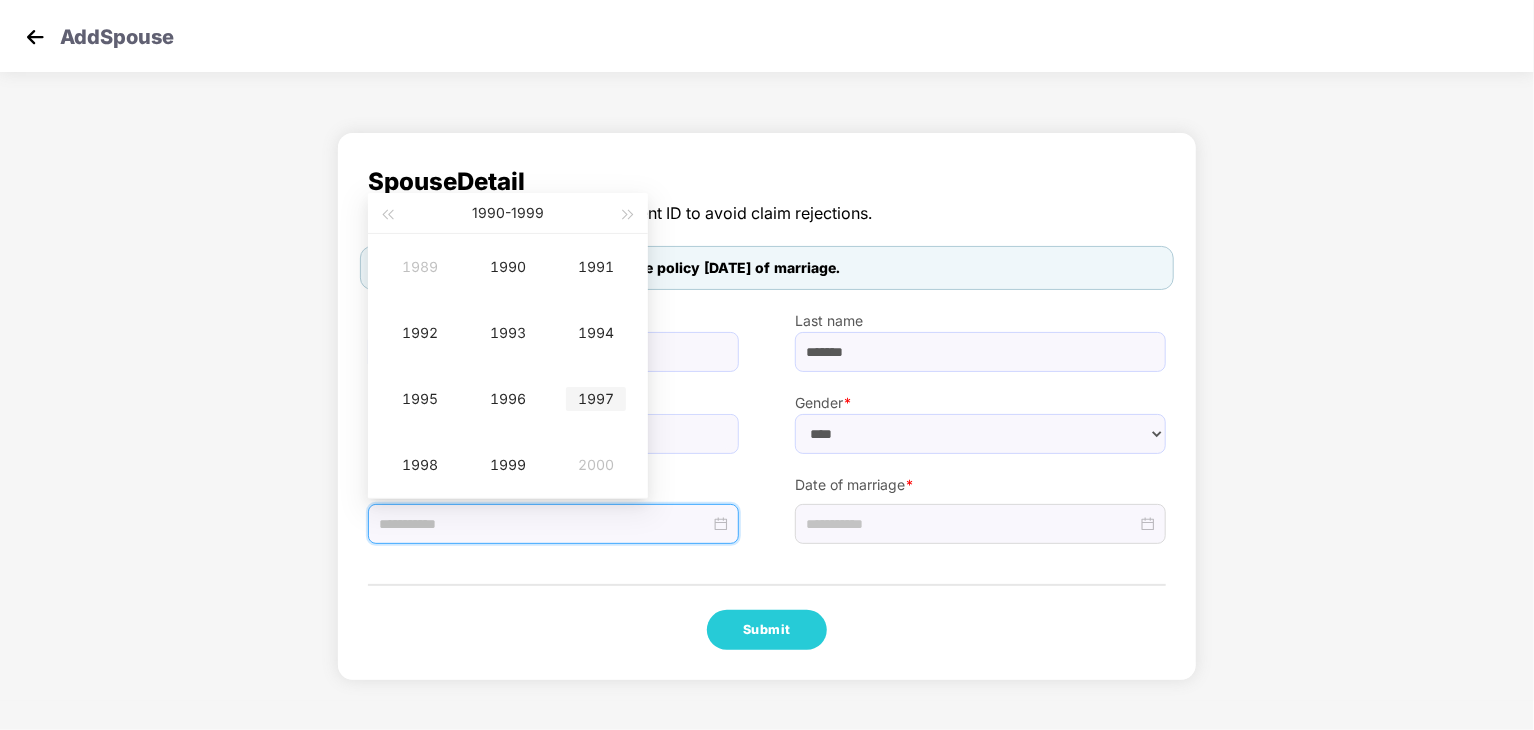 type on "**********" 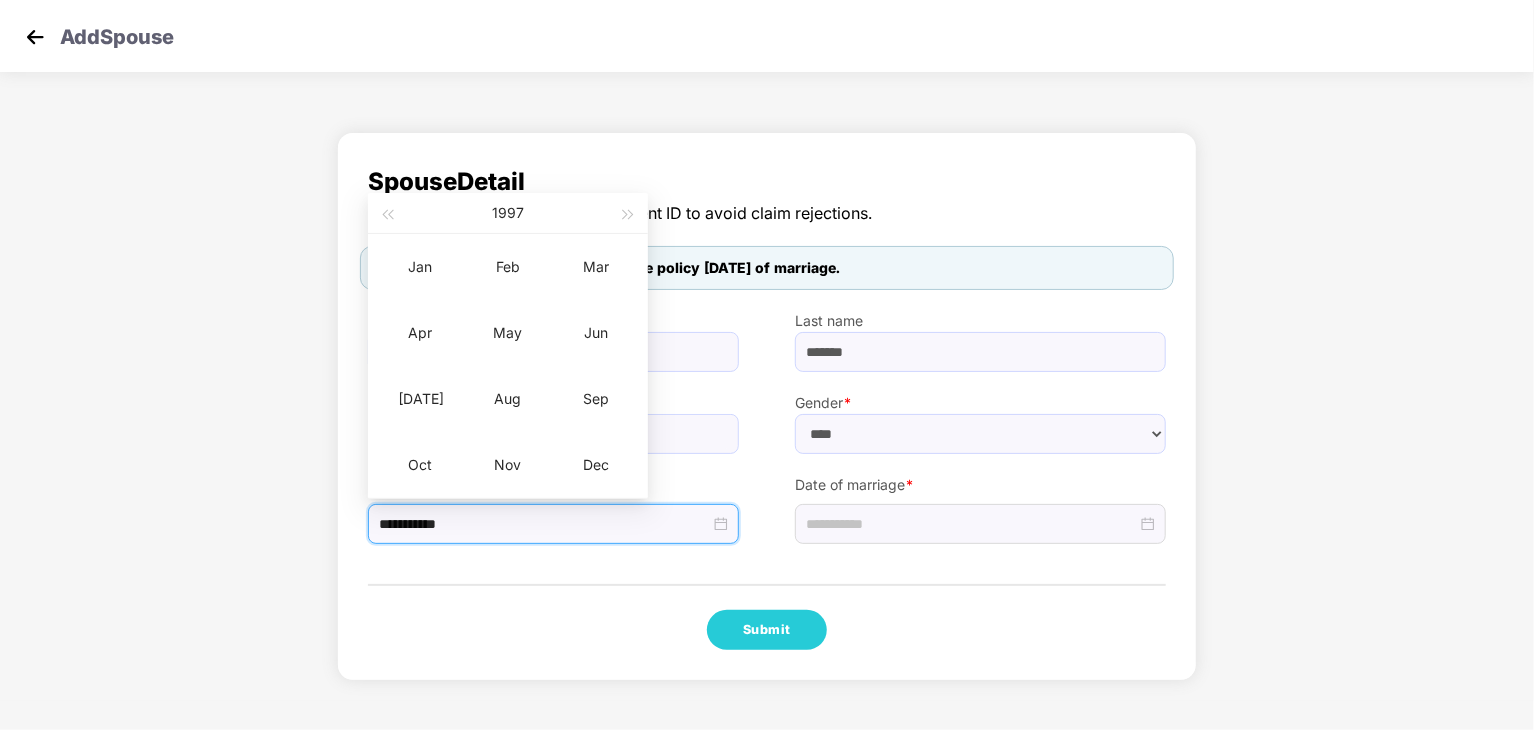 type on "**********" 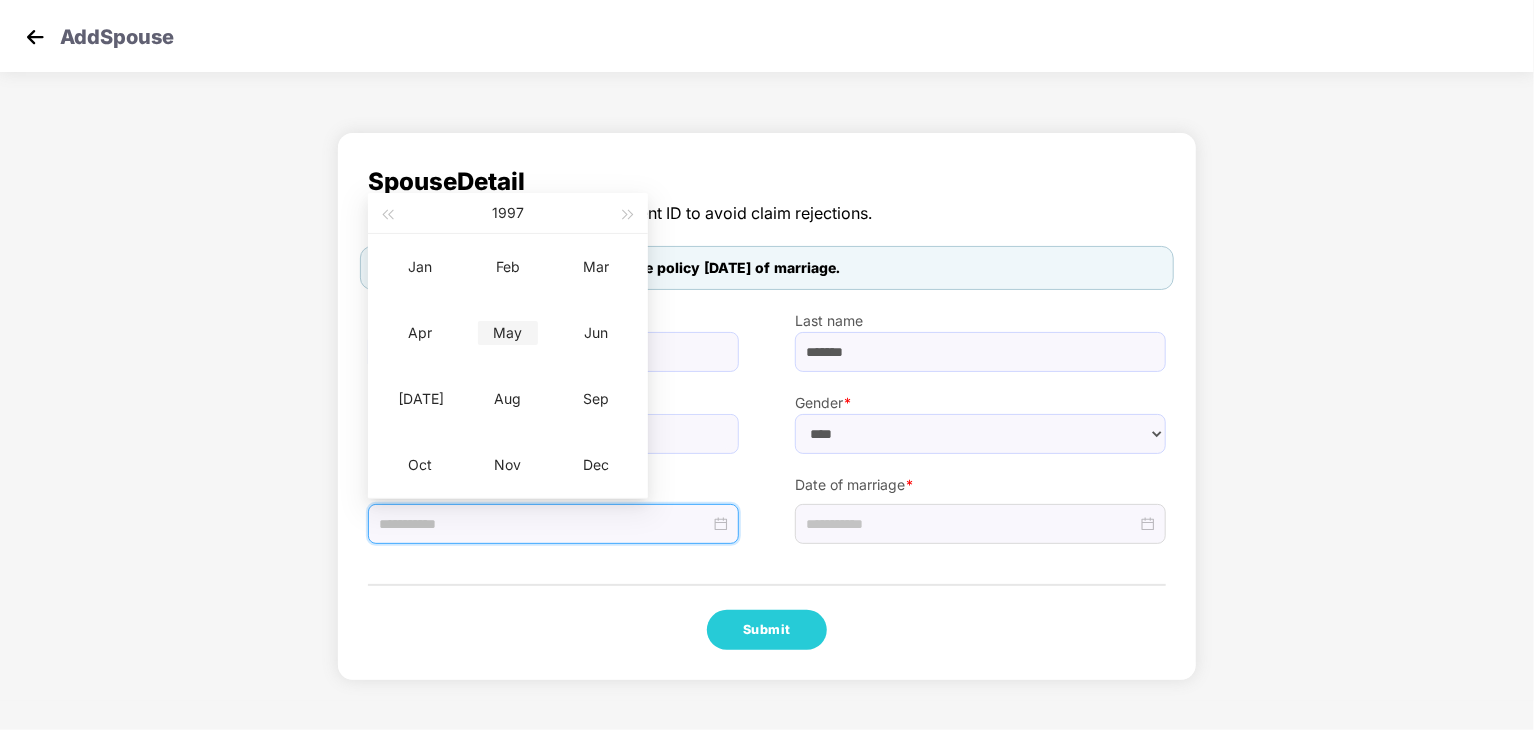 type on "**********" 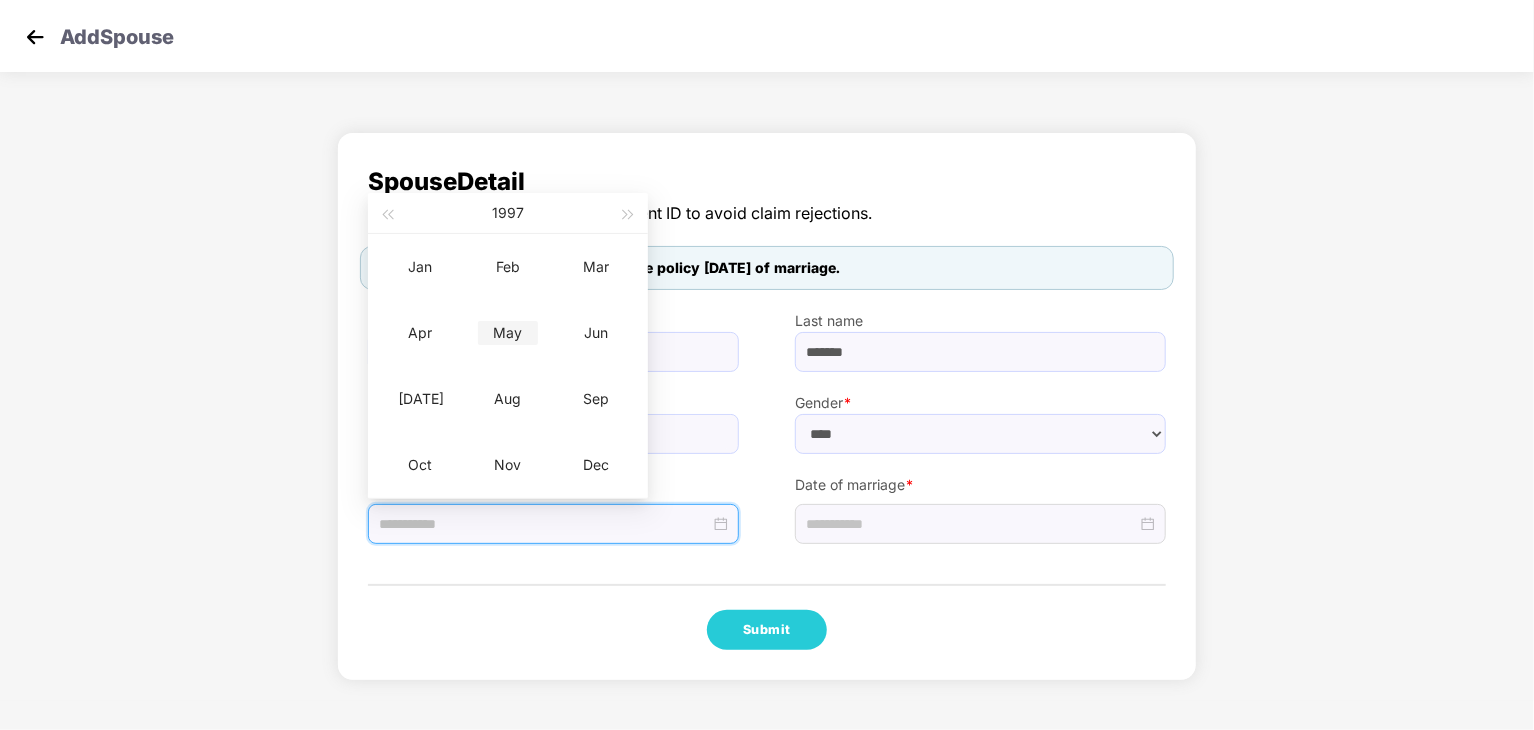 click on "May" at bounding box center [508, 333] 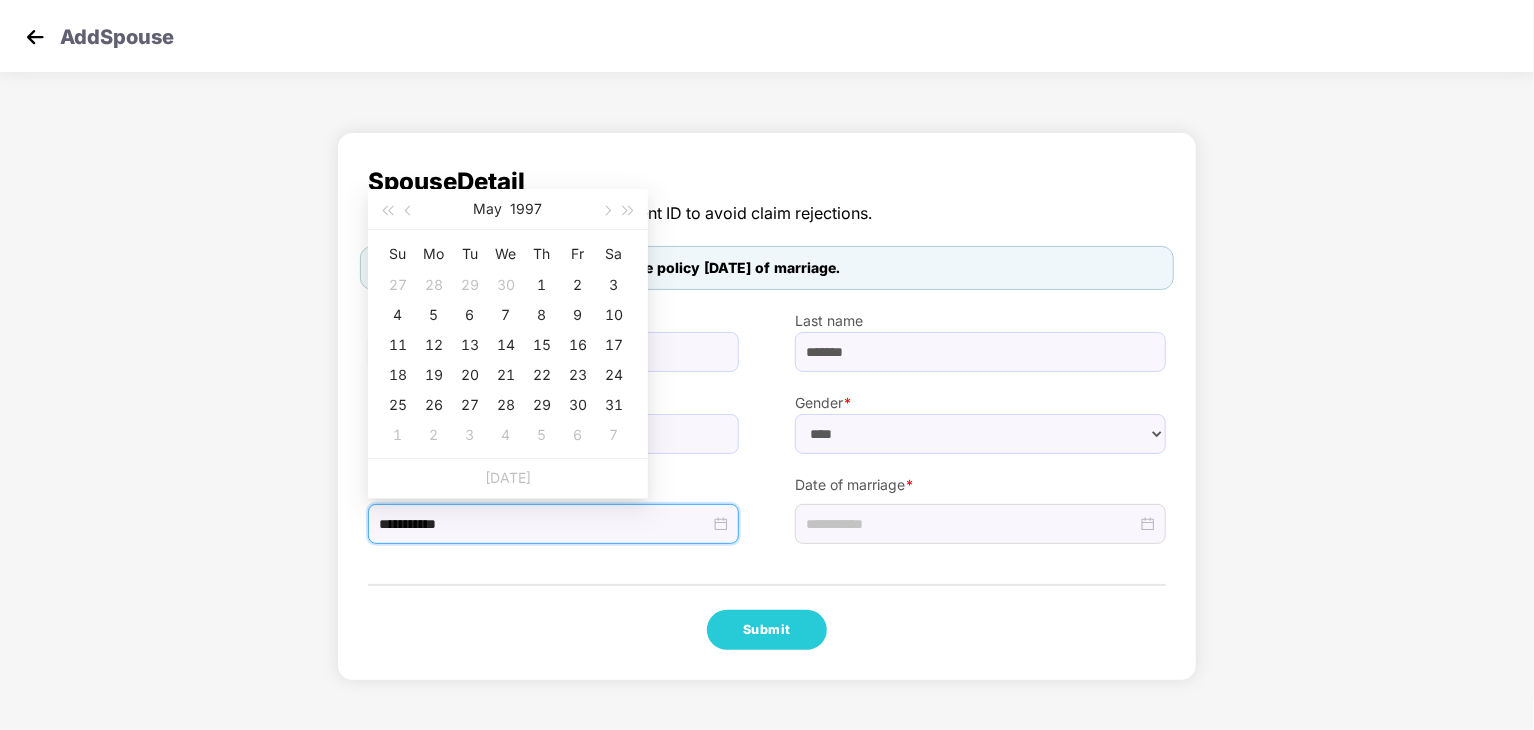 type on "**********" 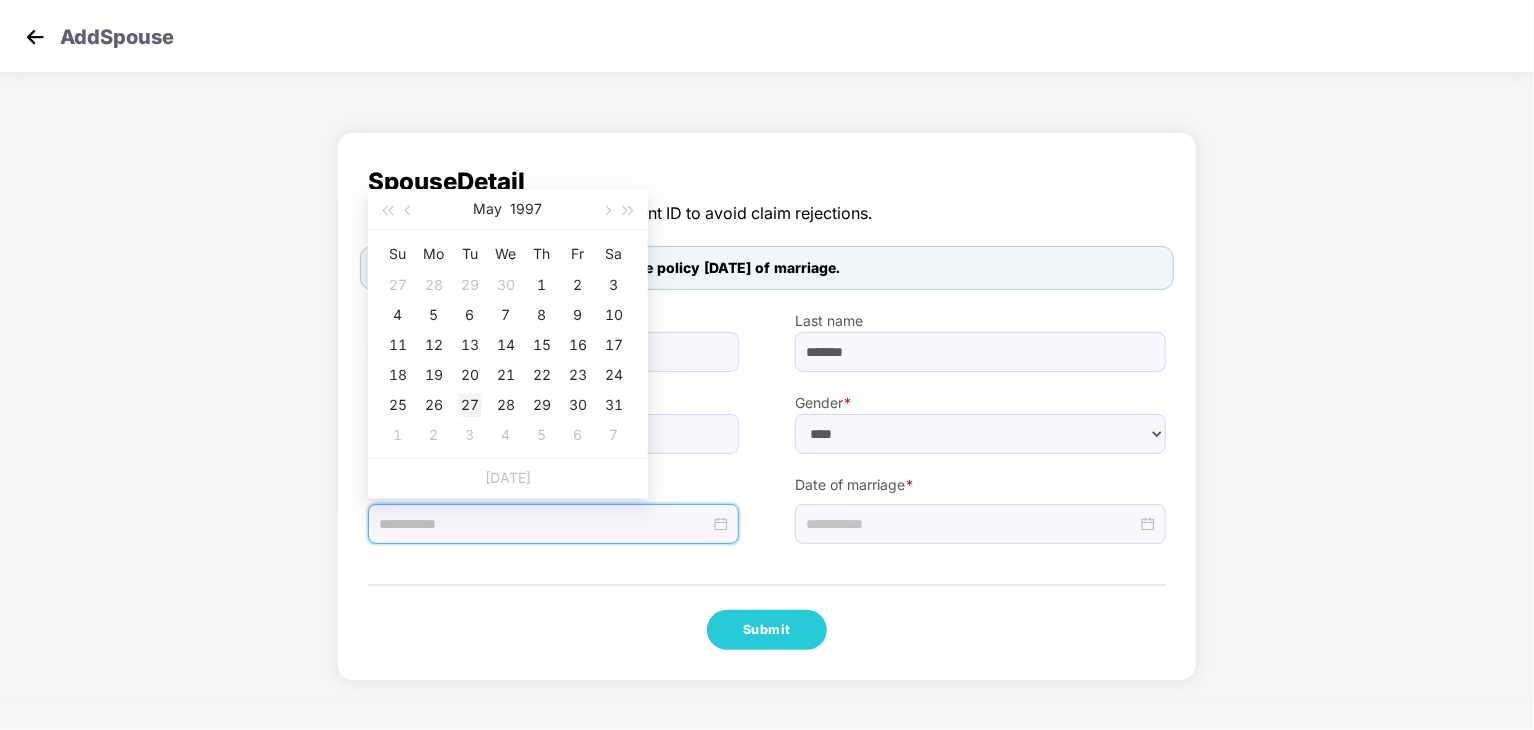 type on "**********" 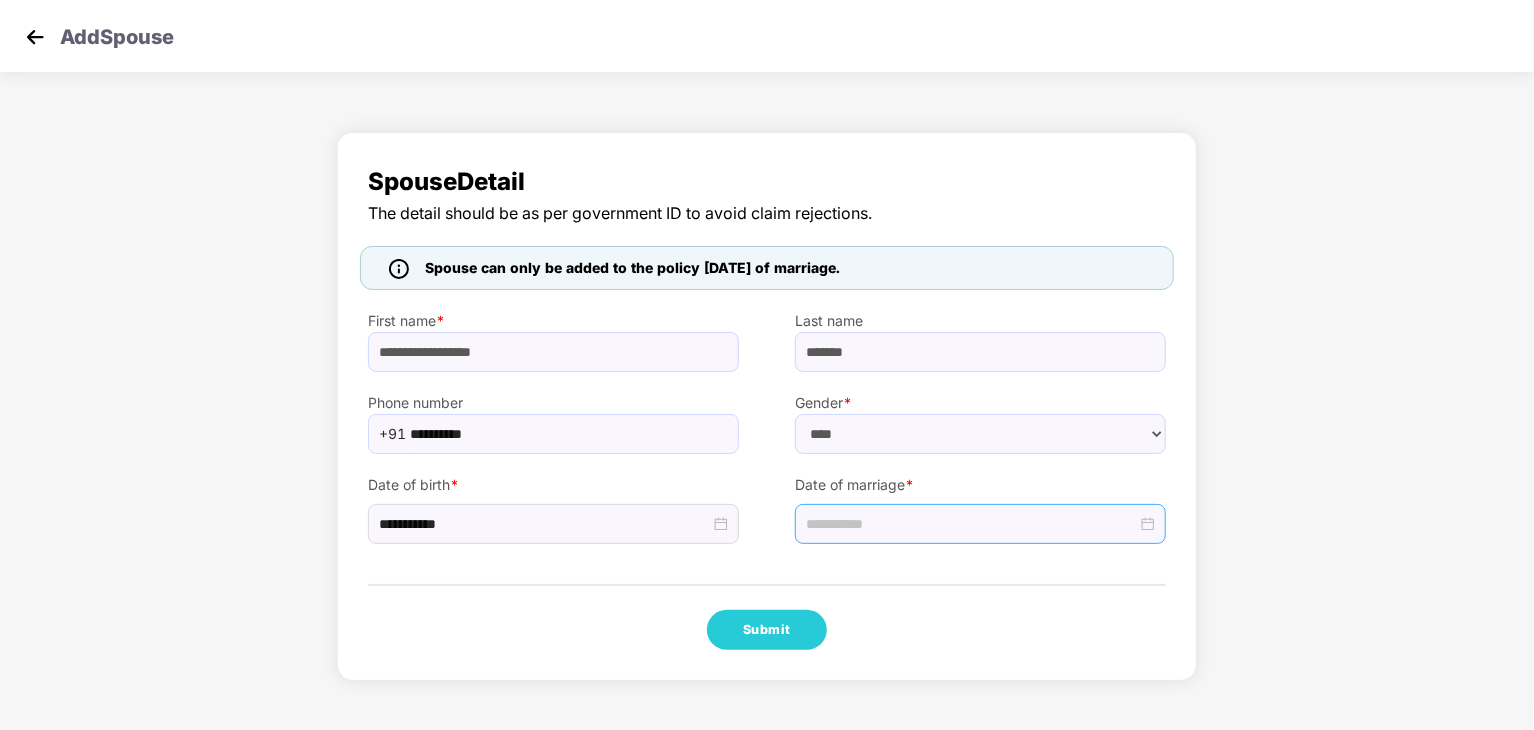 click at bounding box center (980, 524) 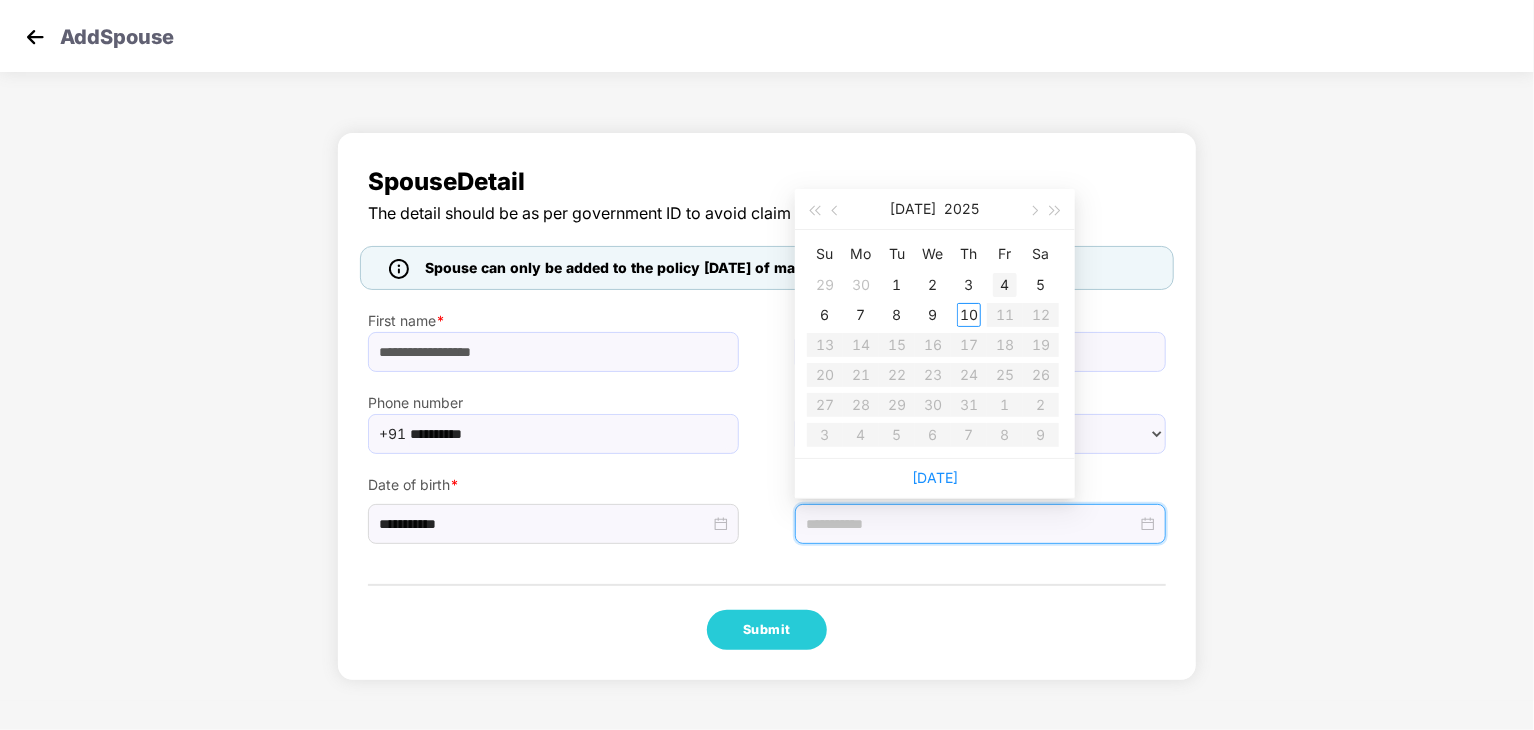 type on "**********" 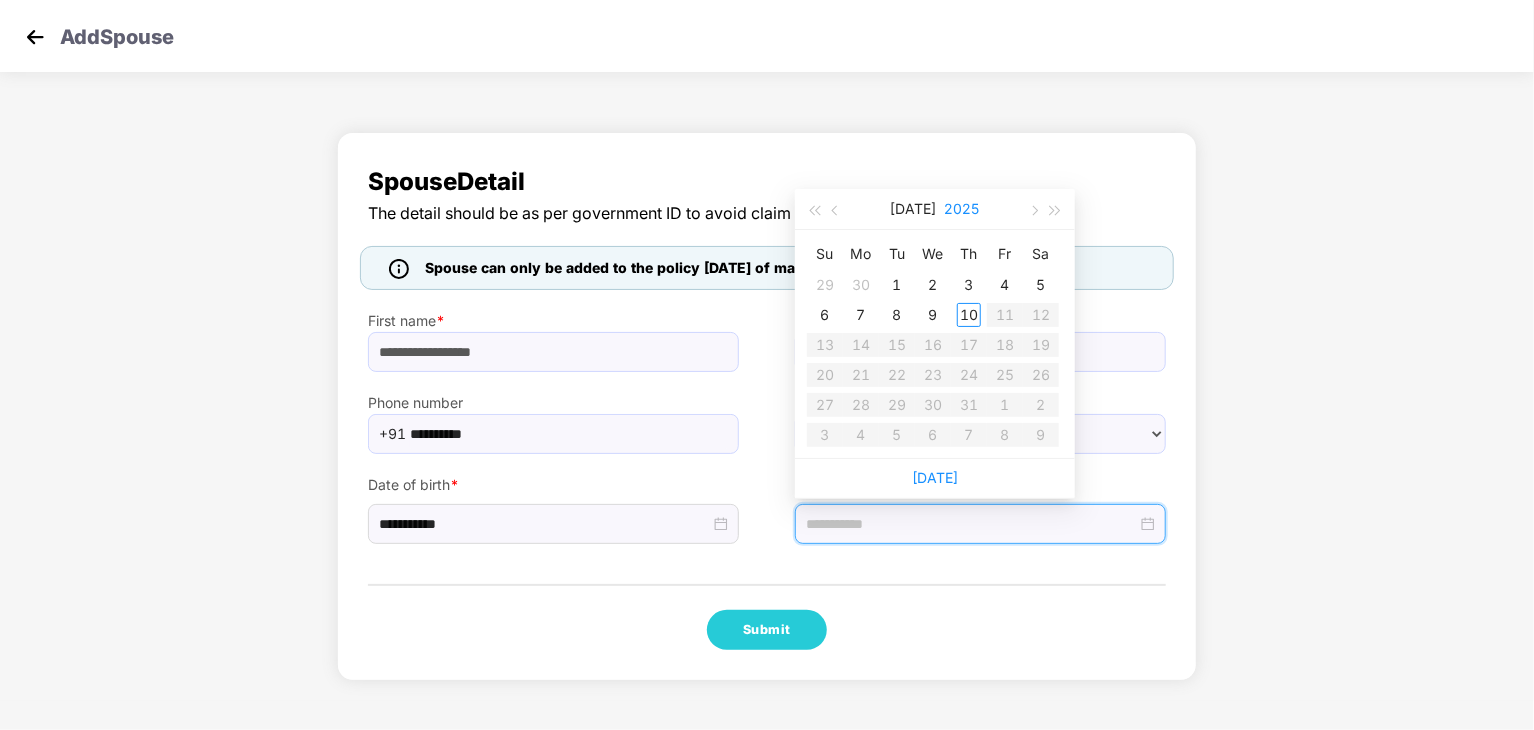 click on "2025" at bounding box center (962, 209) 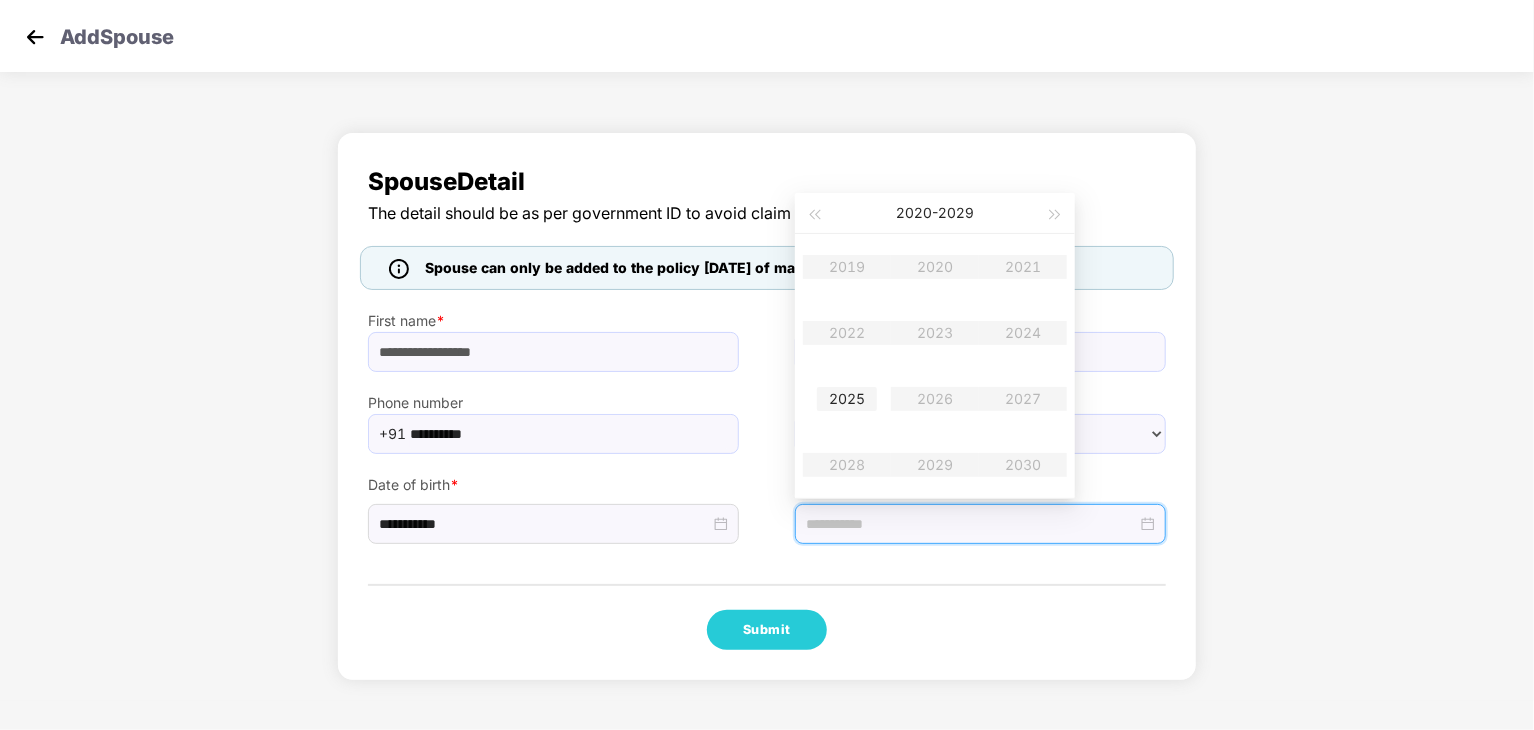 type on "**********" 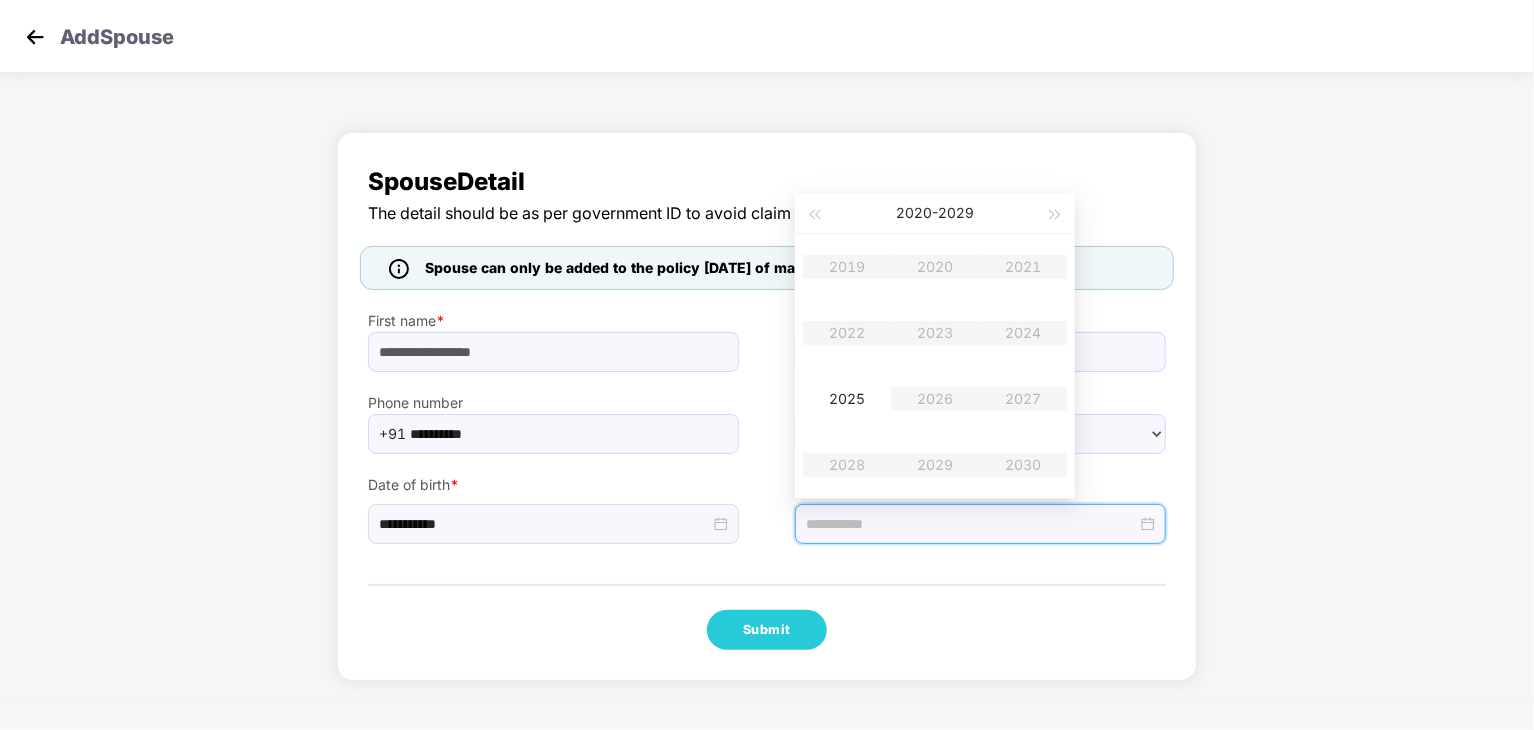 type 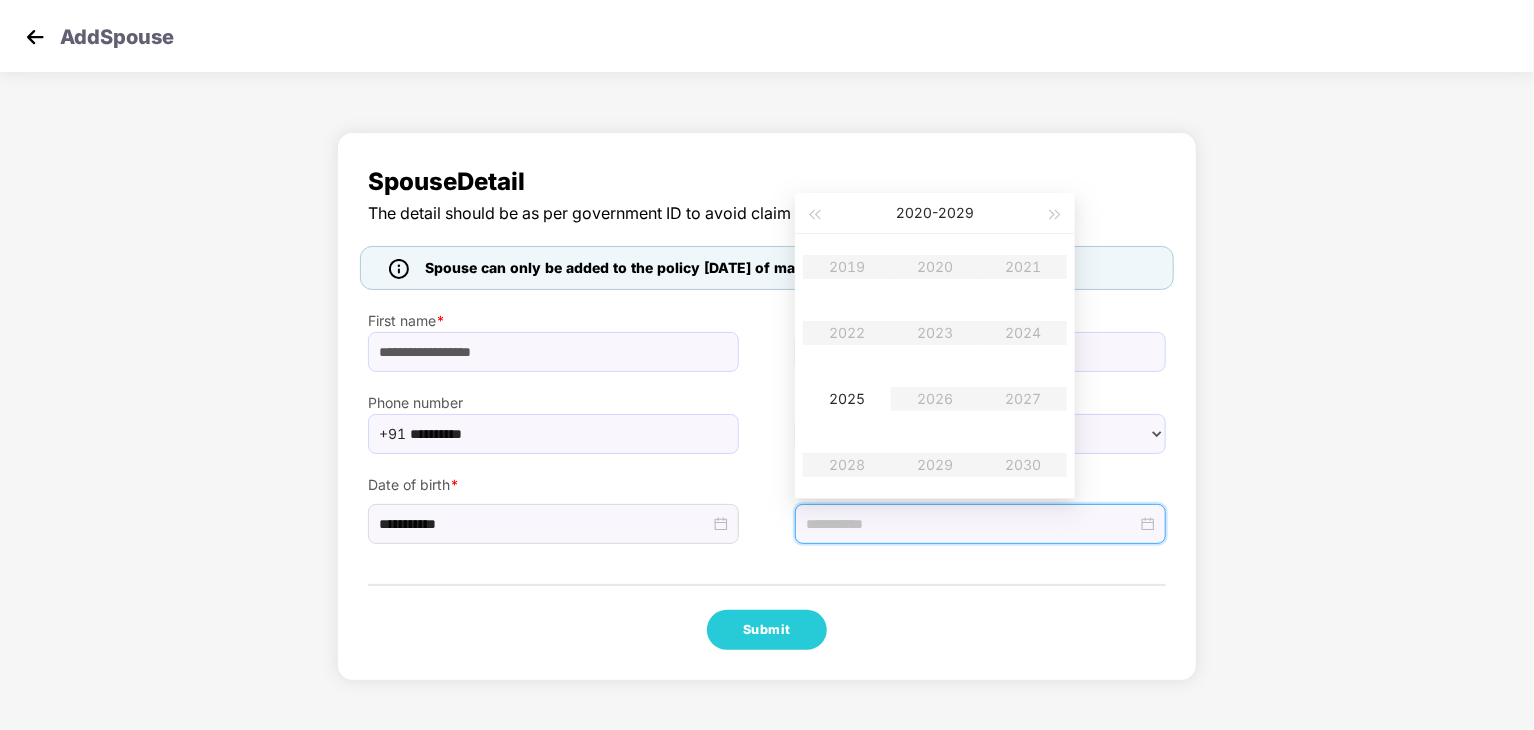 click on "2019 2020 2021 2022 2023 2024 2025 2026 2027 2028 2029 2030" at bounding box center (935, 366) 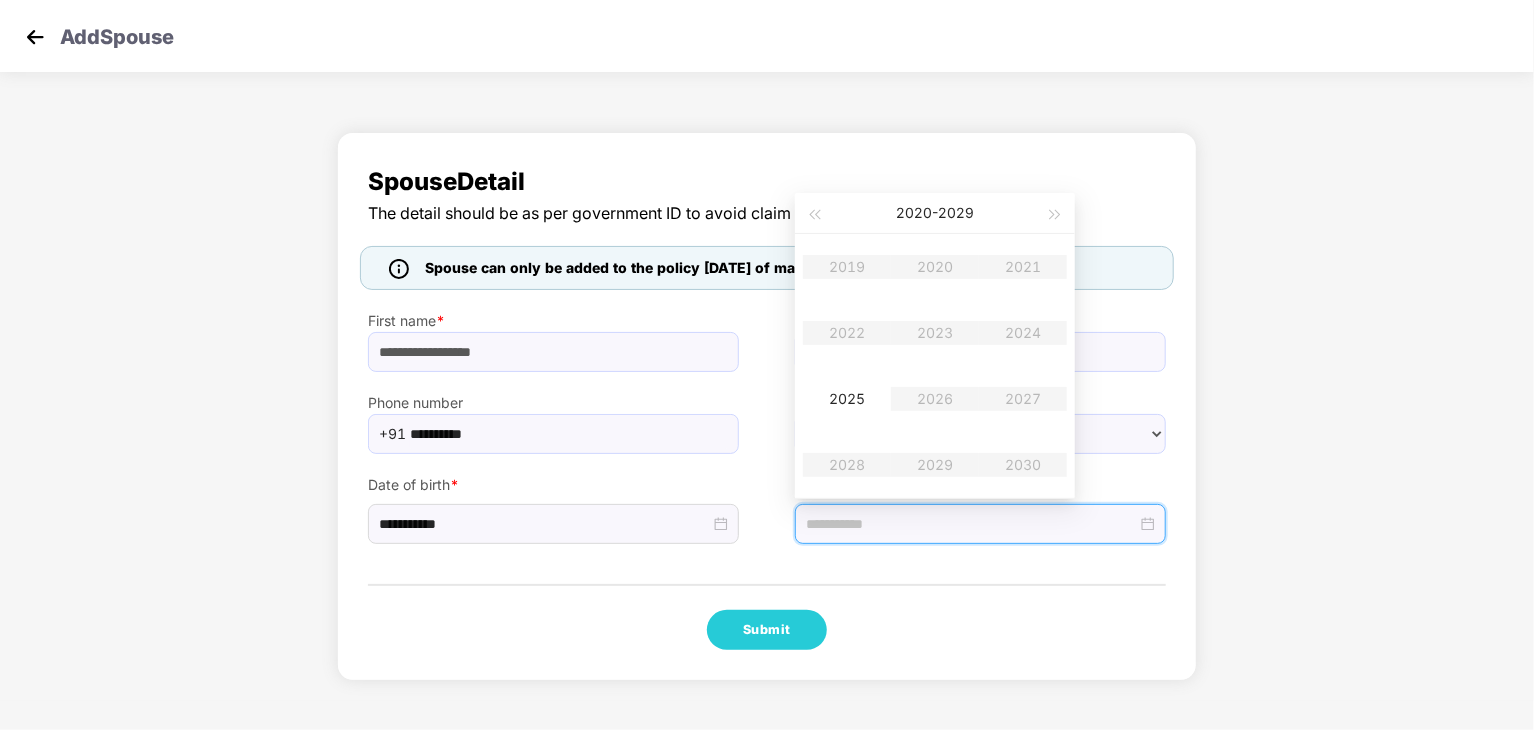 click on "**********" at bounding box center (767, 406) 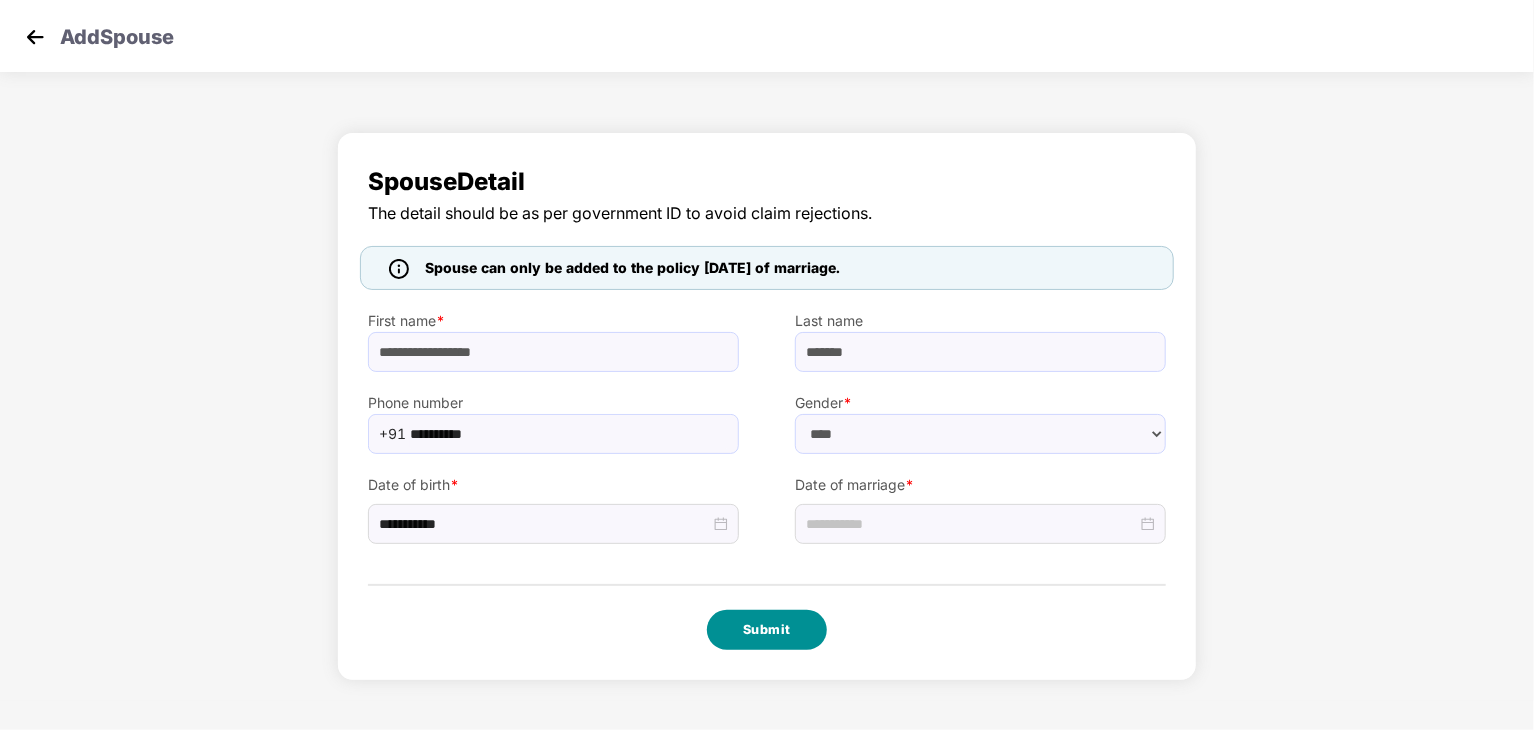click on "Submit" at bounding box center [767, 630] 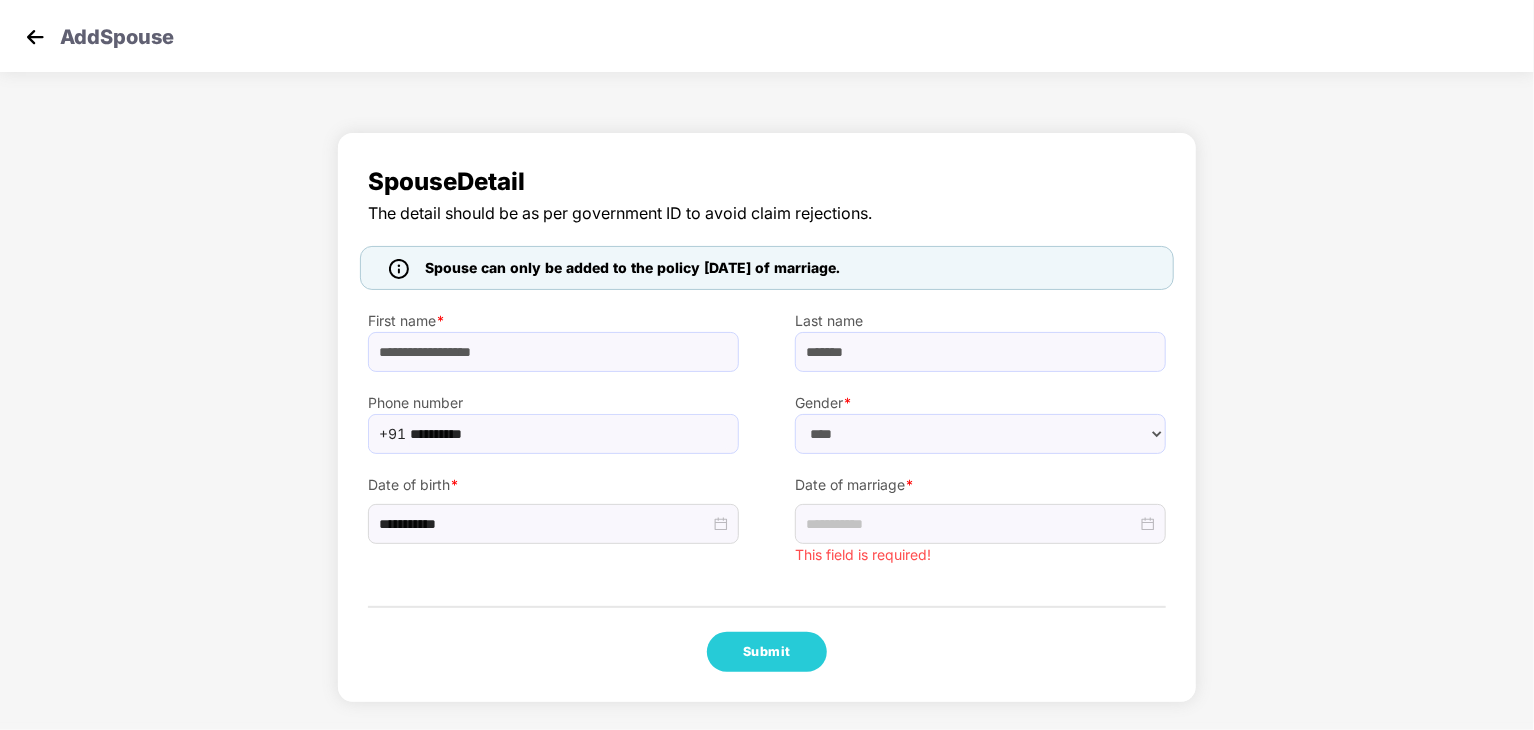 click at bounding box center (35, 37) 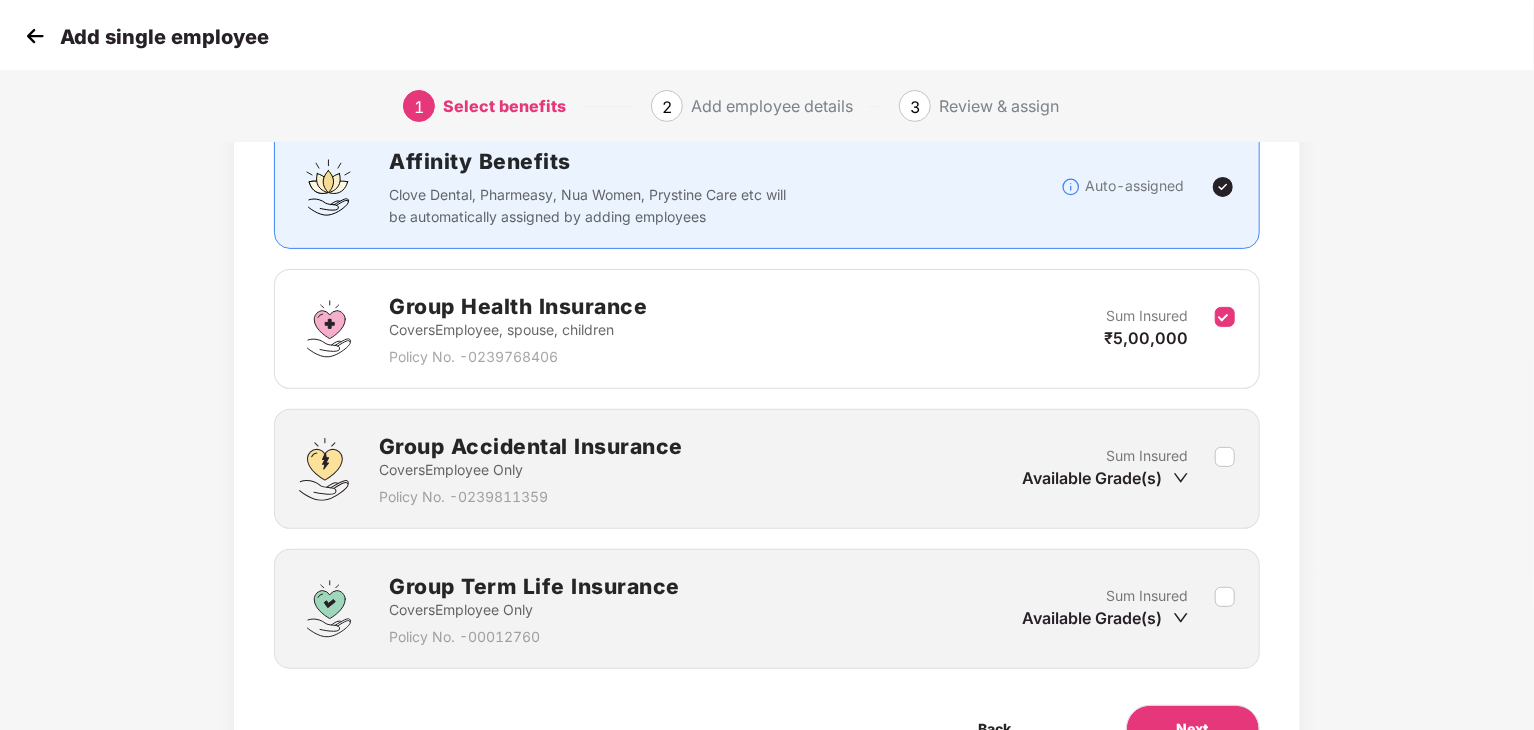 scroll, scrollTop: 0, scrollLeft: 0, axis: both 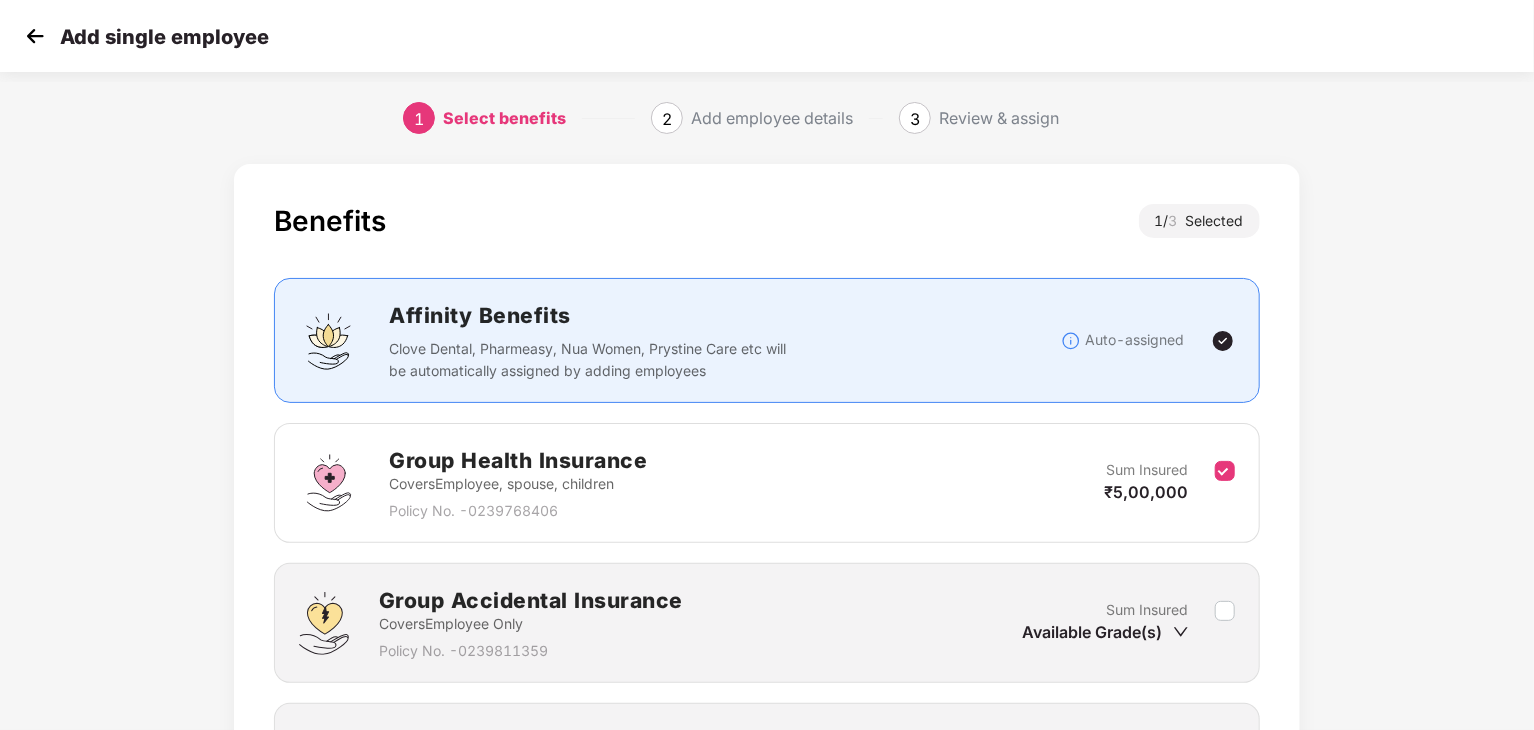 click at bounding box center (35, 36) 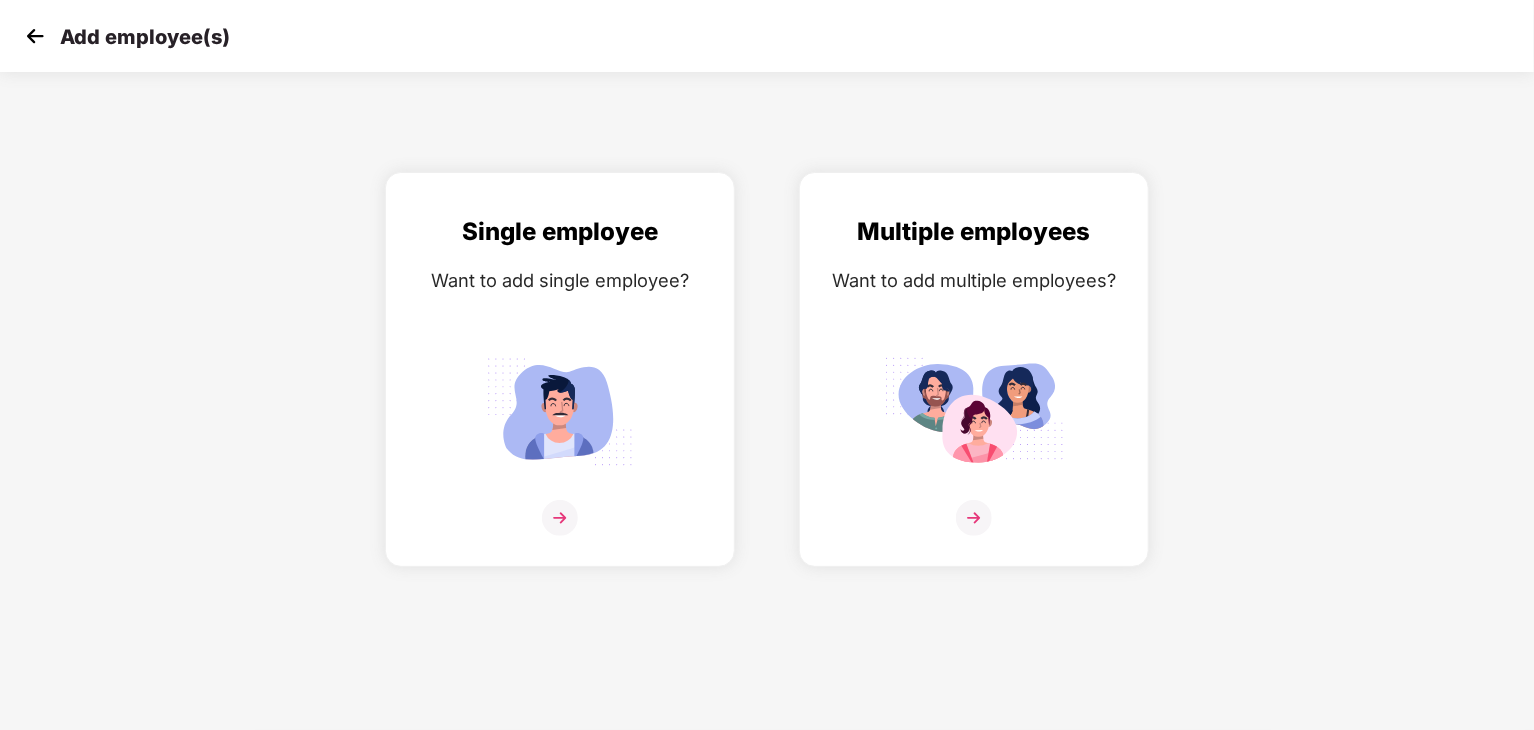 click at bounding box center [35, 36] 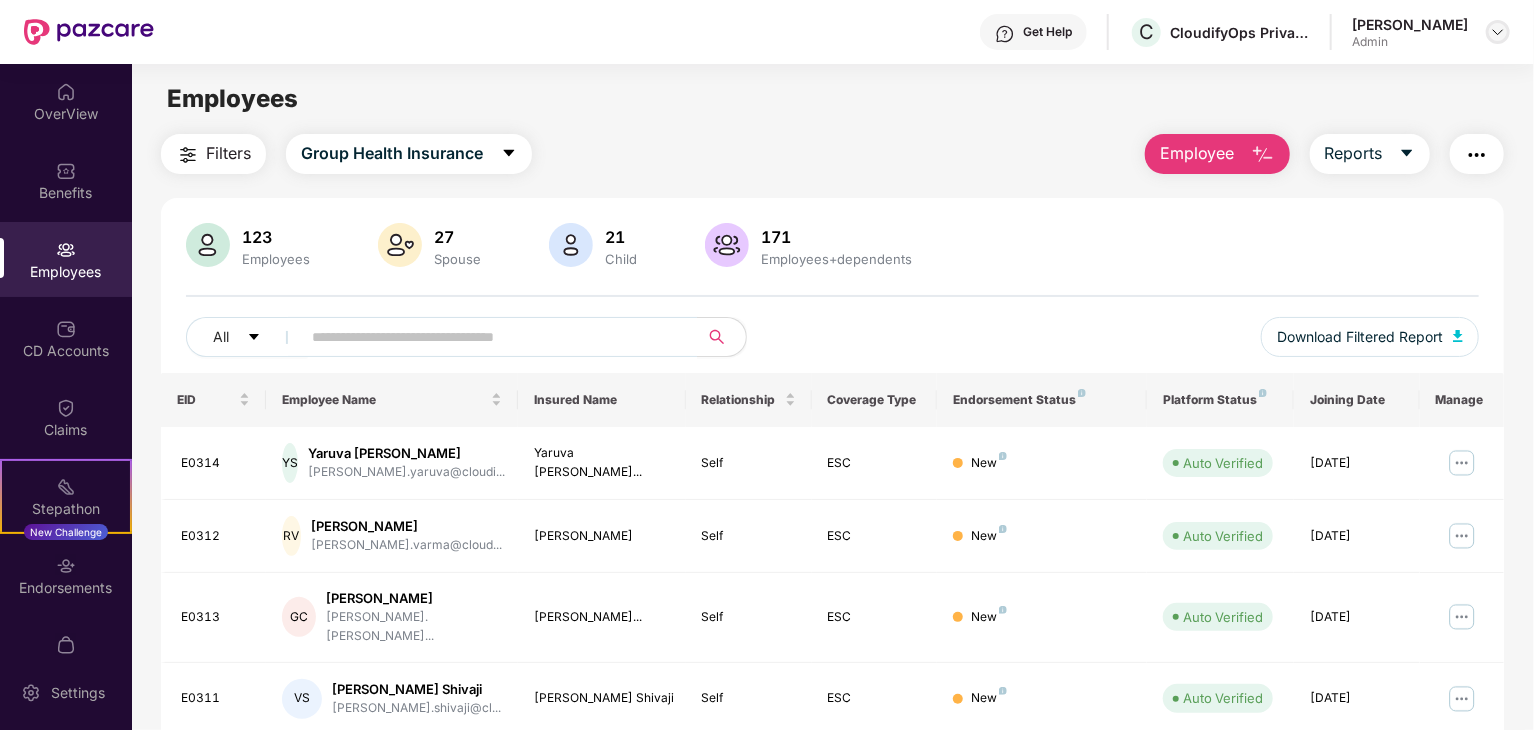click at bounding box center [1498, 32] 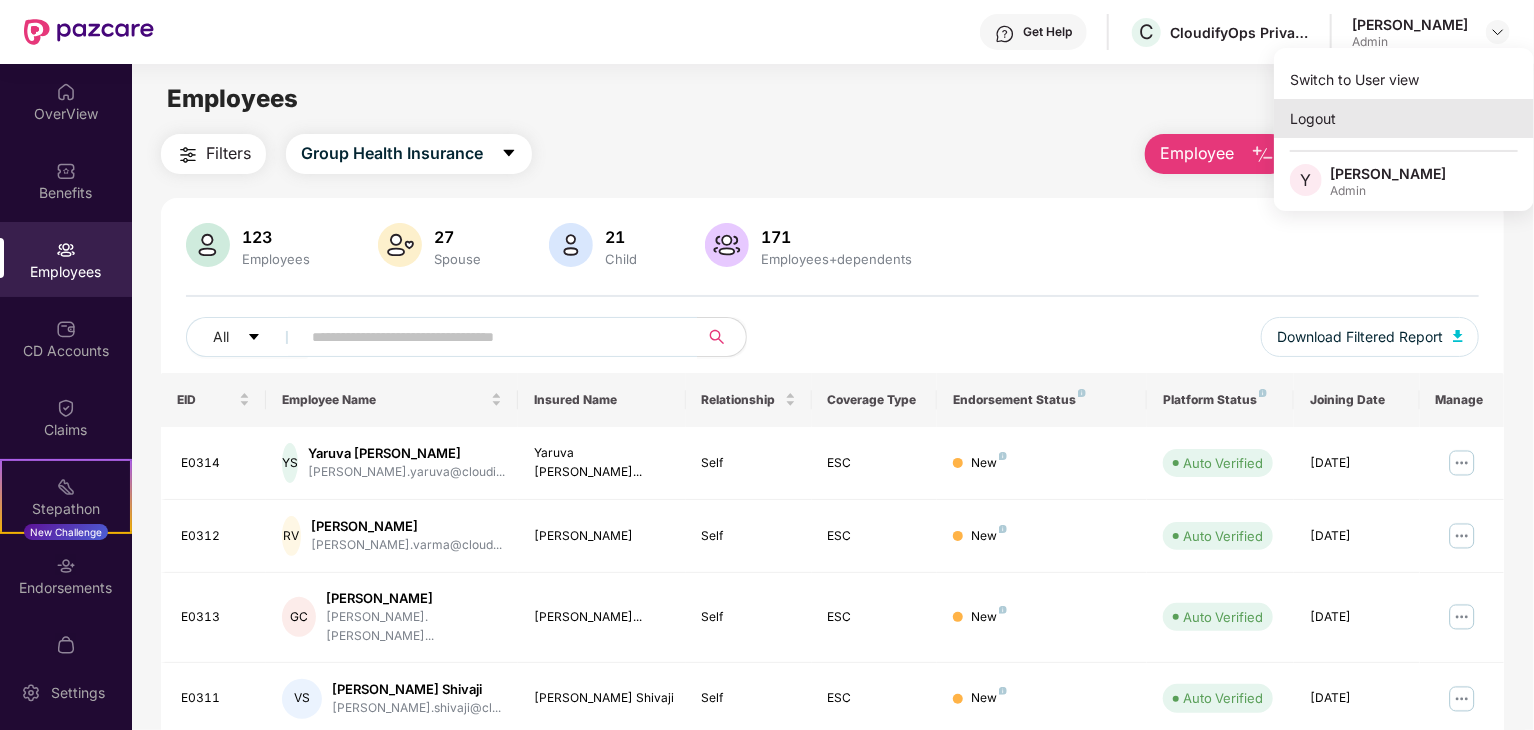 click on "Logout" at bounding box center [1404, 118] 